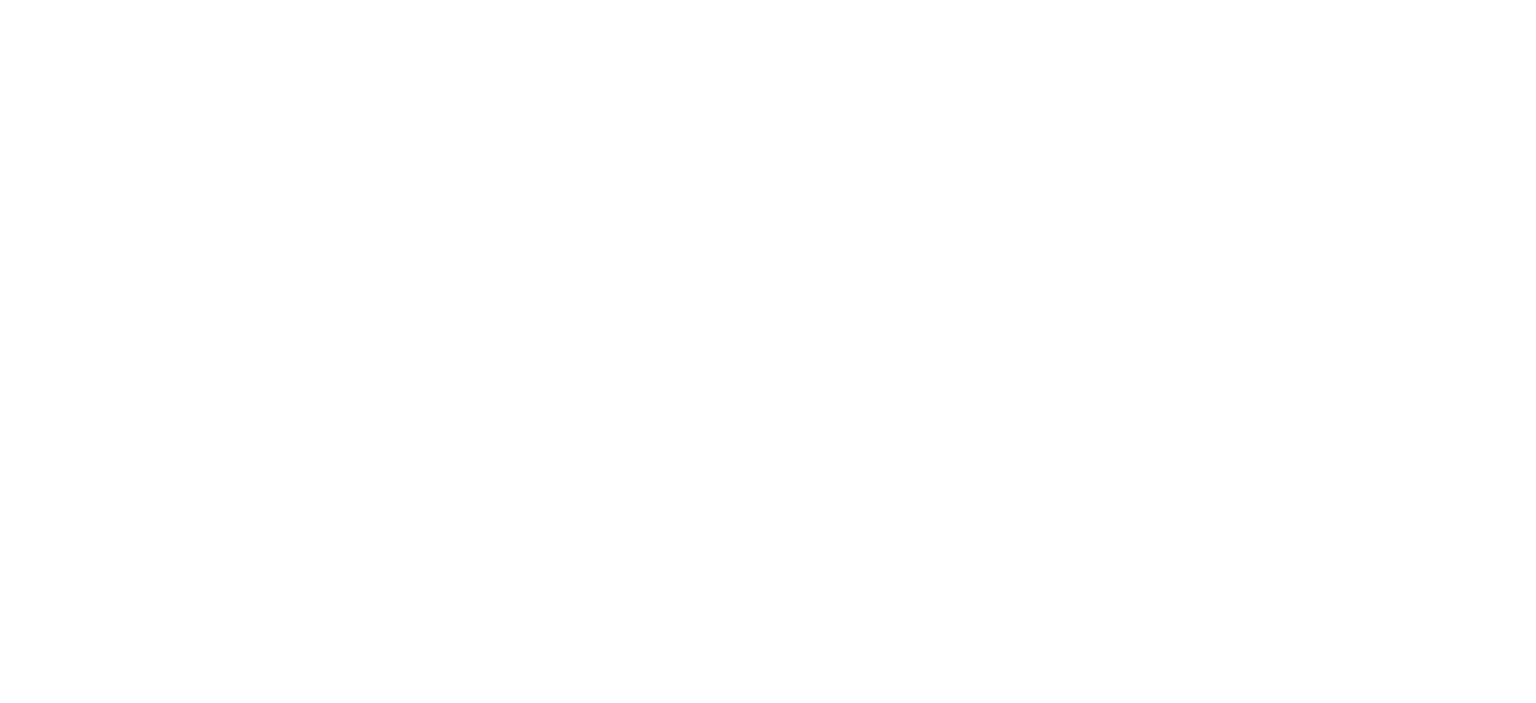 scroll, scrollTop: 0, scrollLeft: 0, axis: both 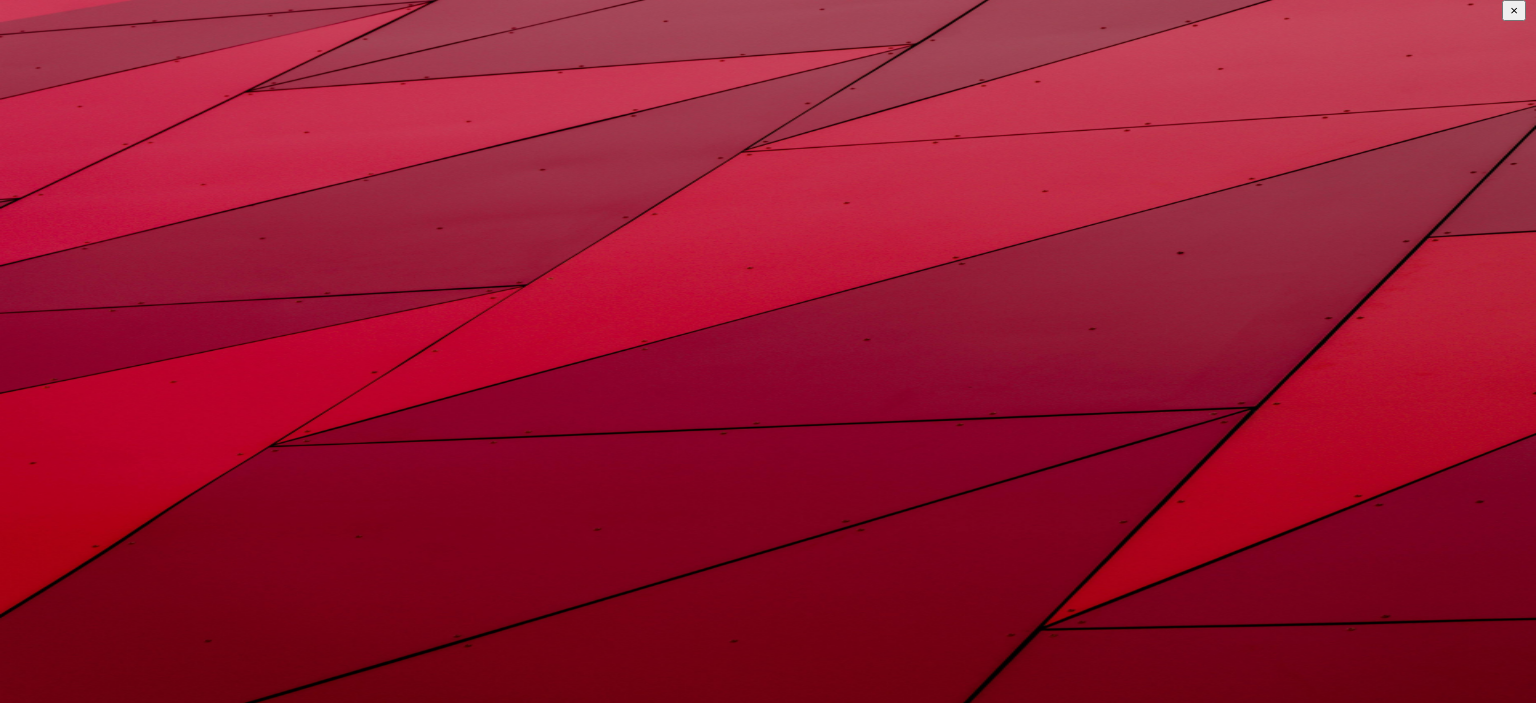 type on "[USERNAME]" 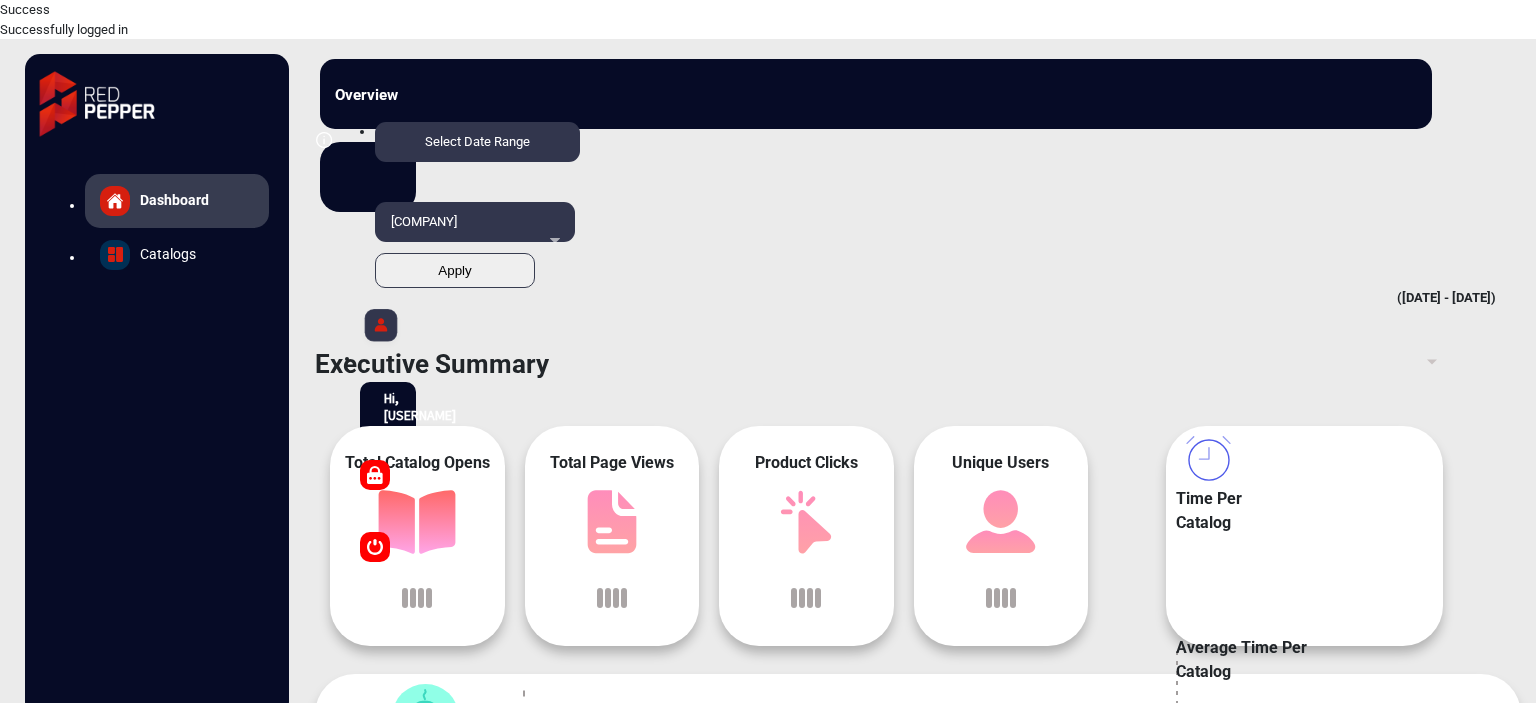 scroll, scrollTop: 15, scrollLeft: 0, axis: vertical 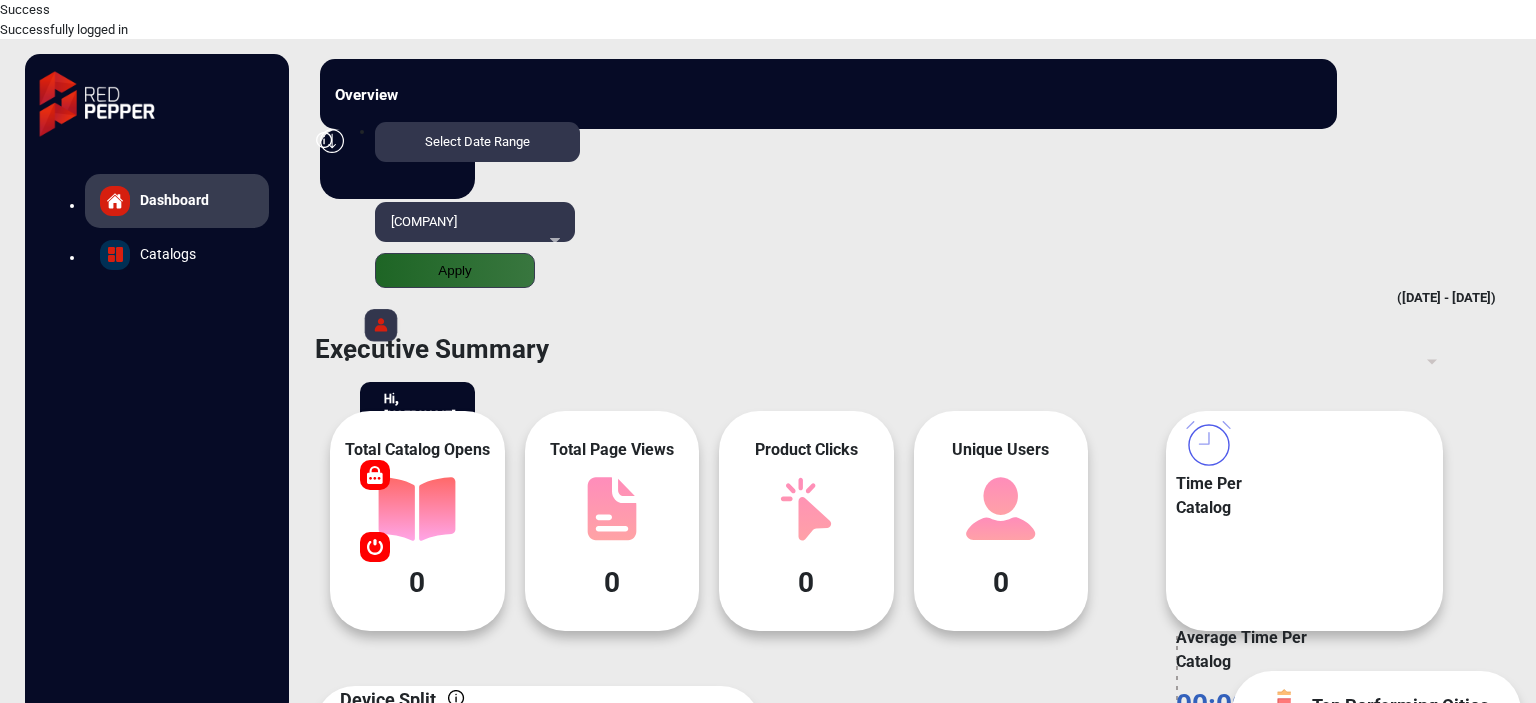 click on "[COMPANY]" at bounding box center [471, 222] 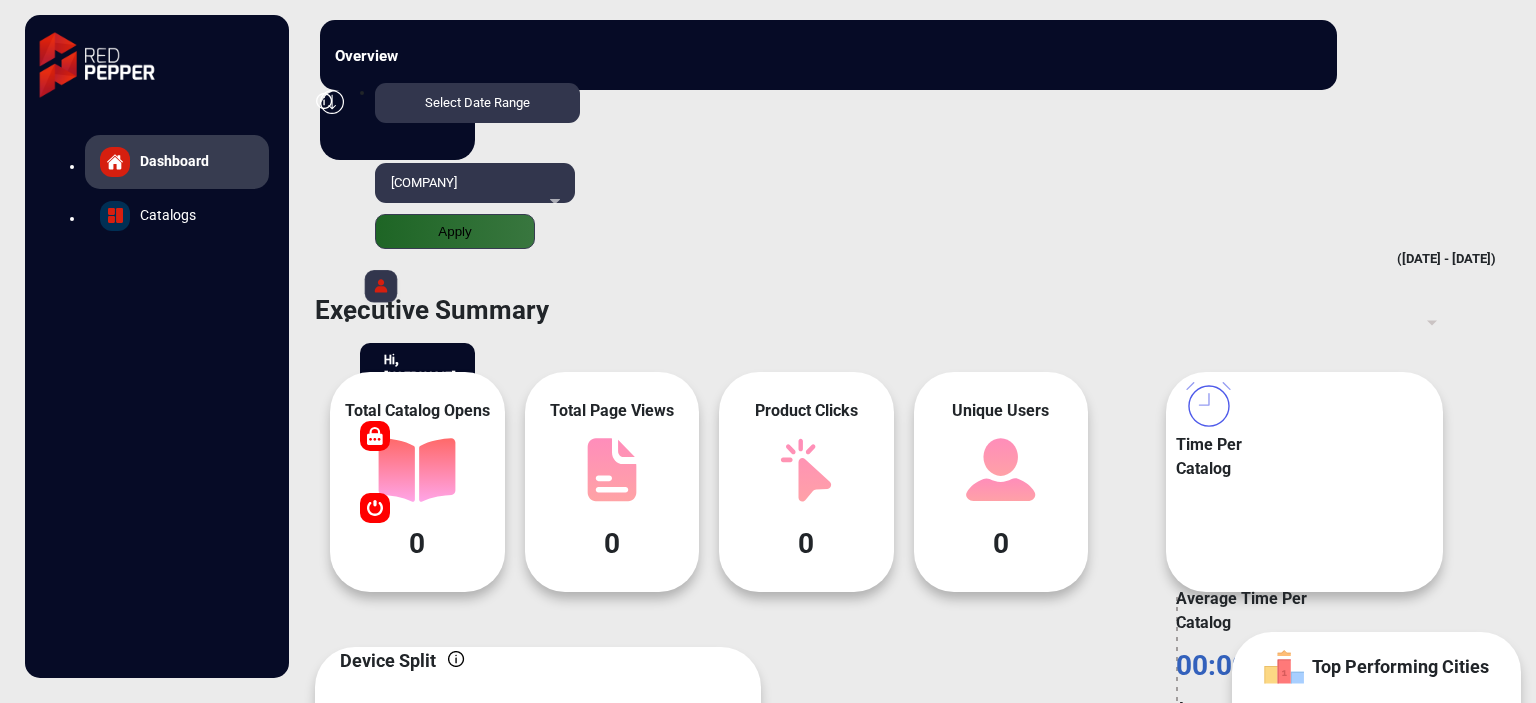 scroll, scrollTop: 1868, scrollLeft: 0, axis: vertical 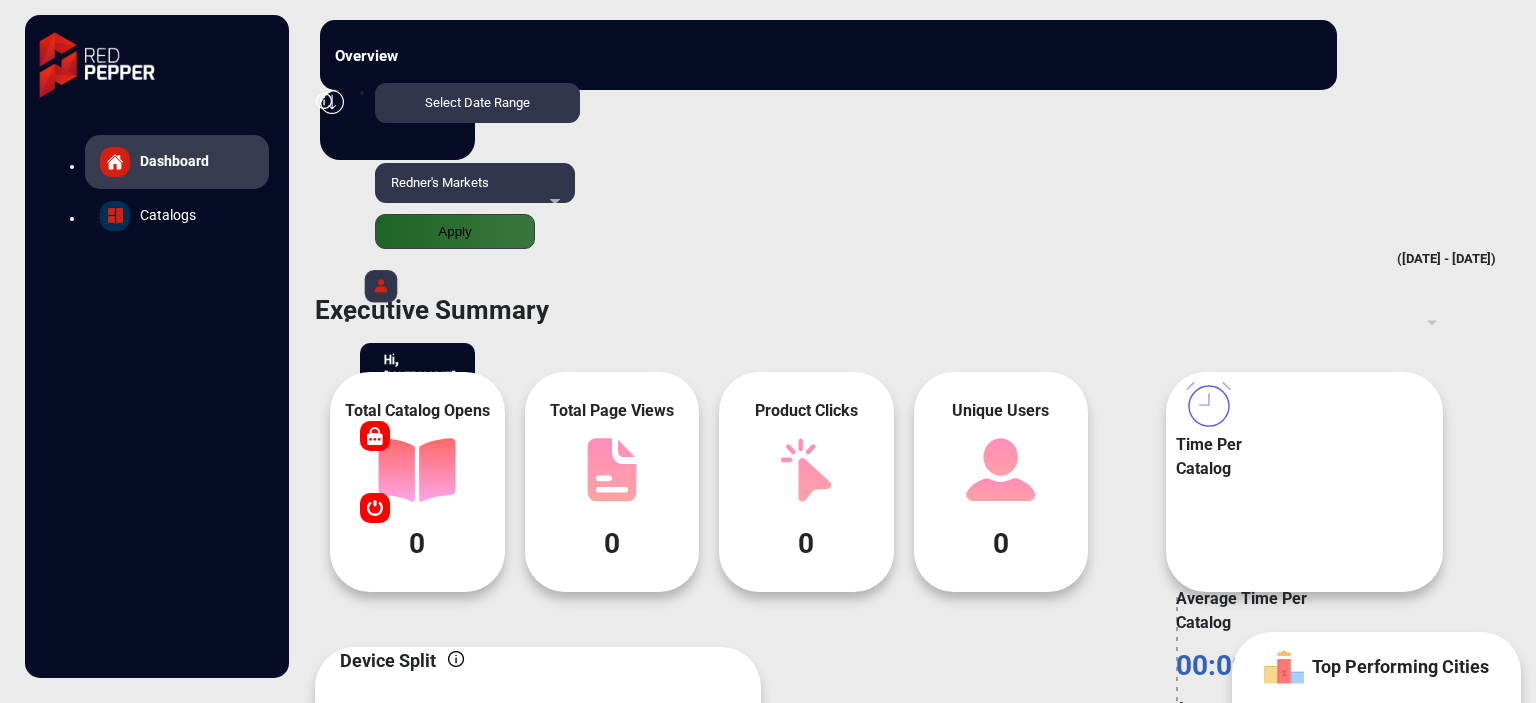 click on "Apply" at bounding box center (455, 231) 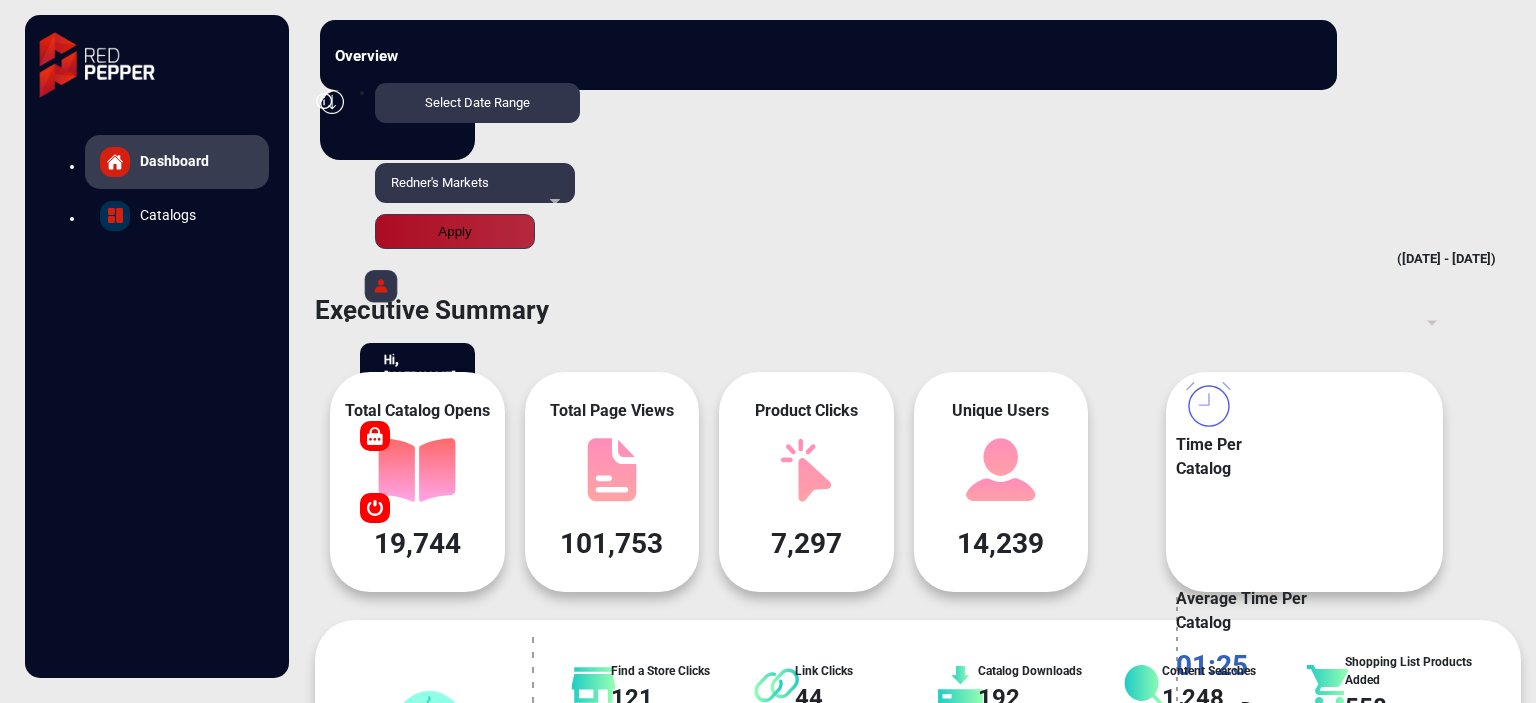 scroll, scrollTop: 999101, scrollLeft: 998828, axis: both 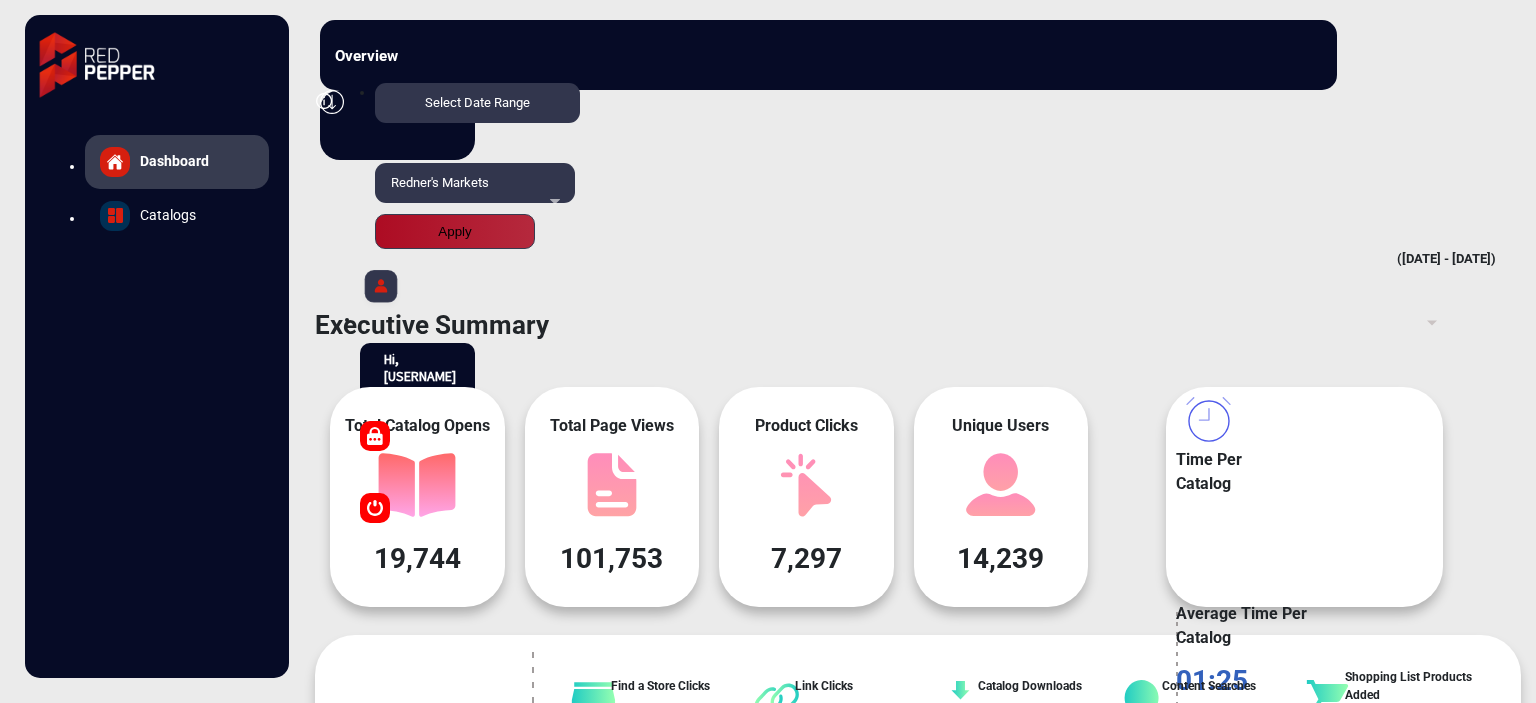 click on "Catalogs" at bounding box center [177, 162] 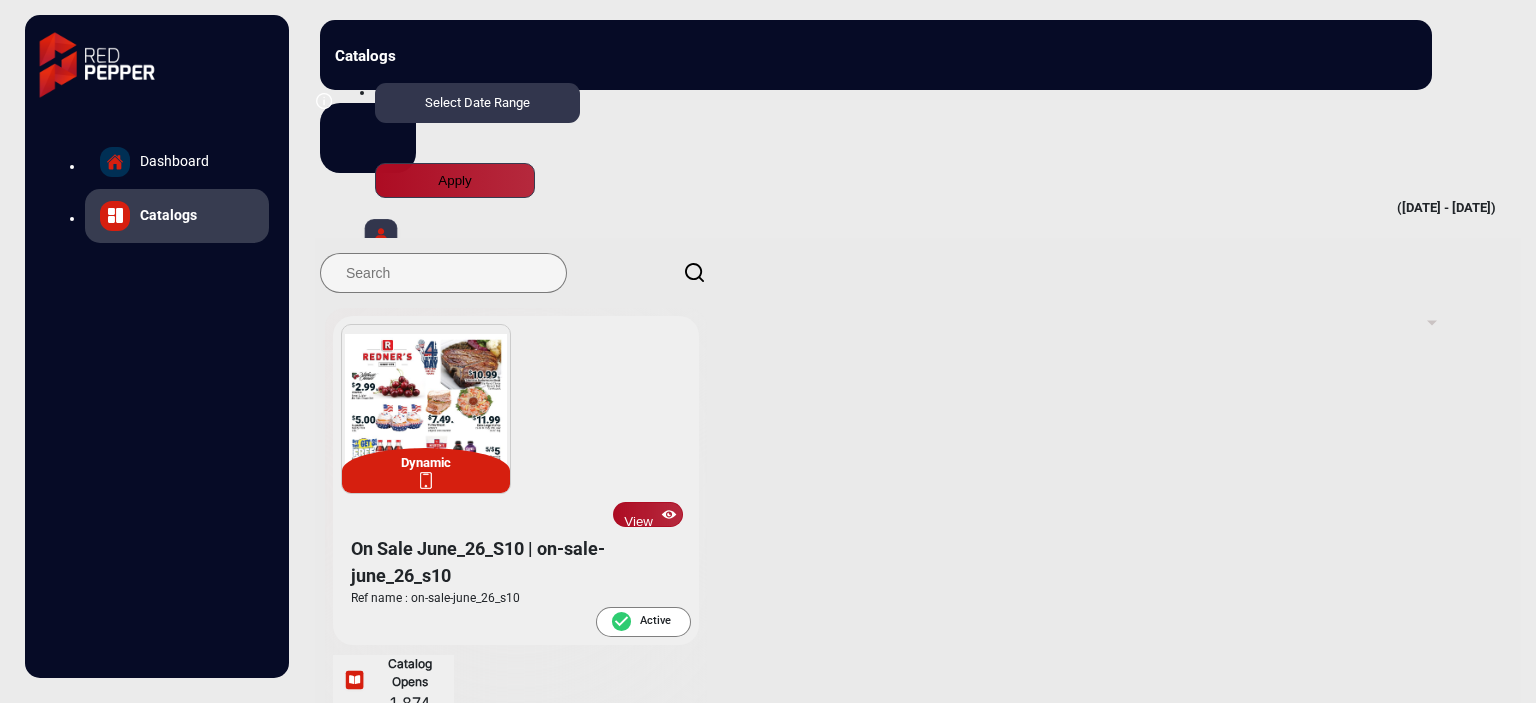 click on "View" at bounding box center (648, 514) 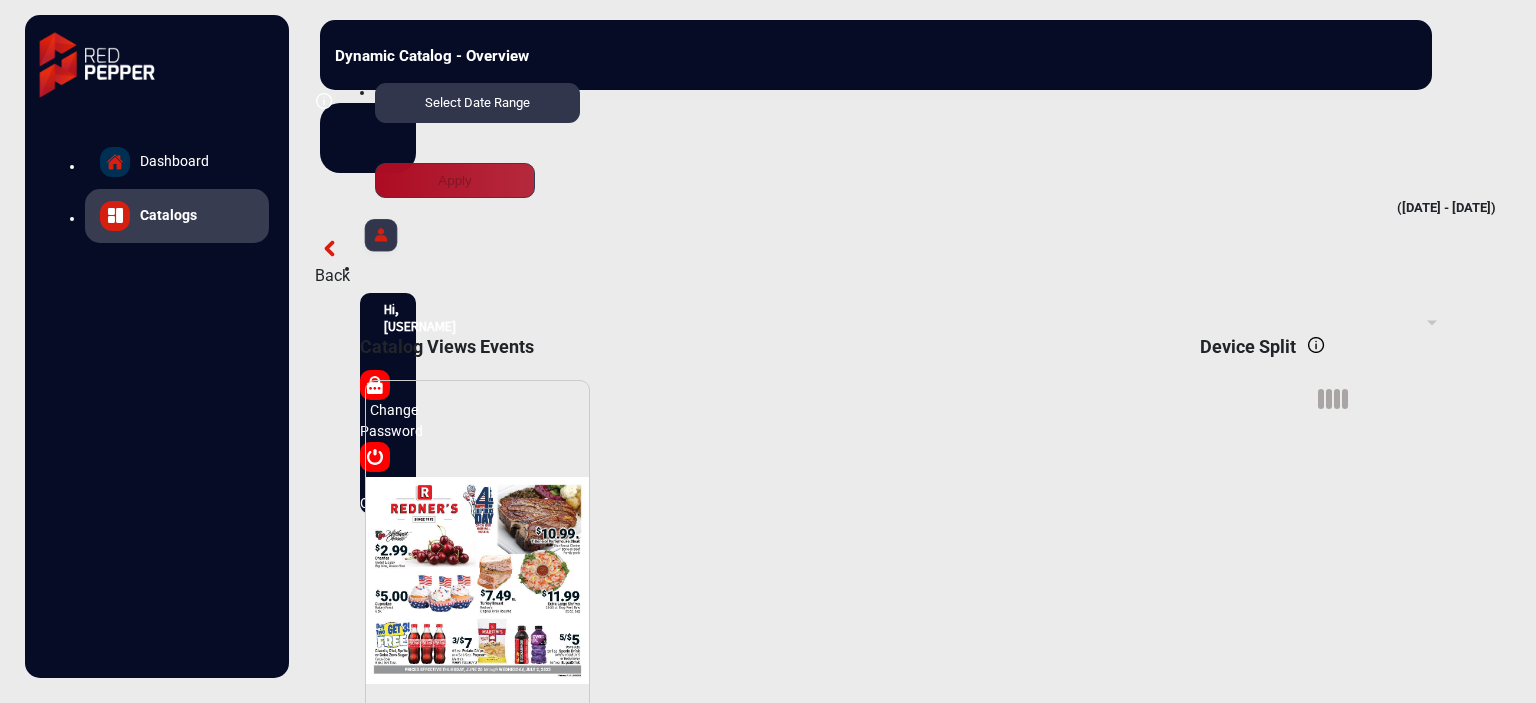 scroll, scrollTop: 15, scrollLeft: 0, axis: vertical 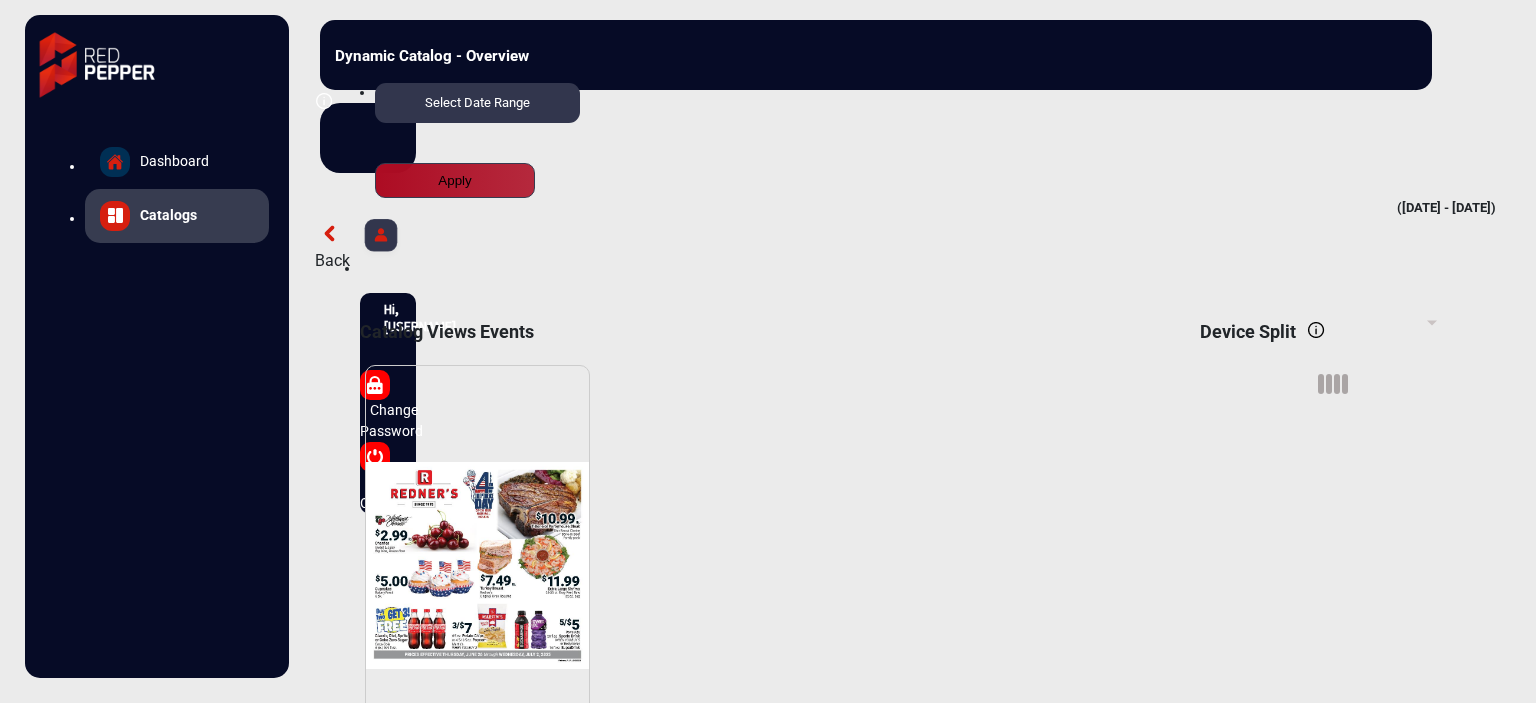 drag, startPoint x: 381, startPoint y: 134, endPoint x: 377, endPoint y: 147, distance: 13.601471 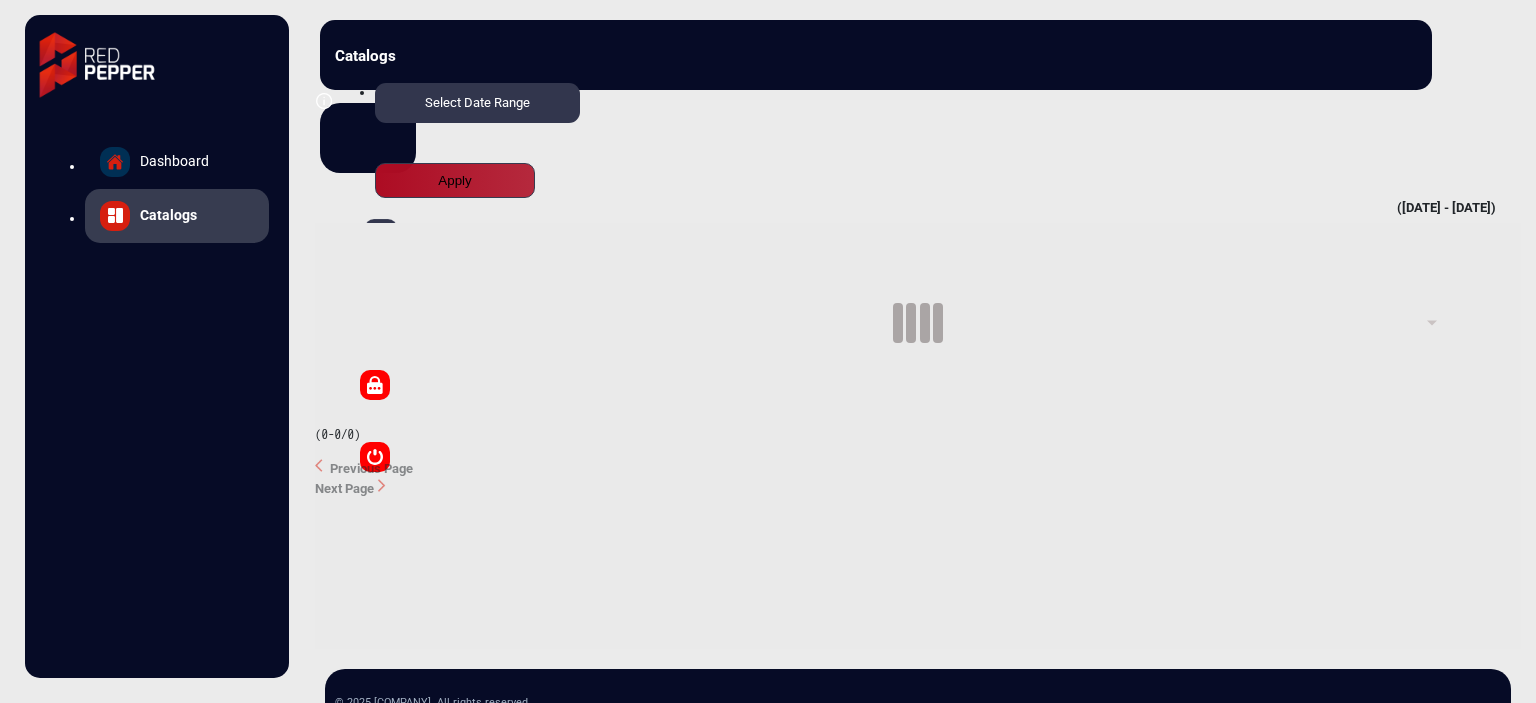 scroll, scrollTop: 0, scrollLeft: 0, axis: both 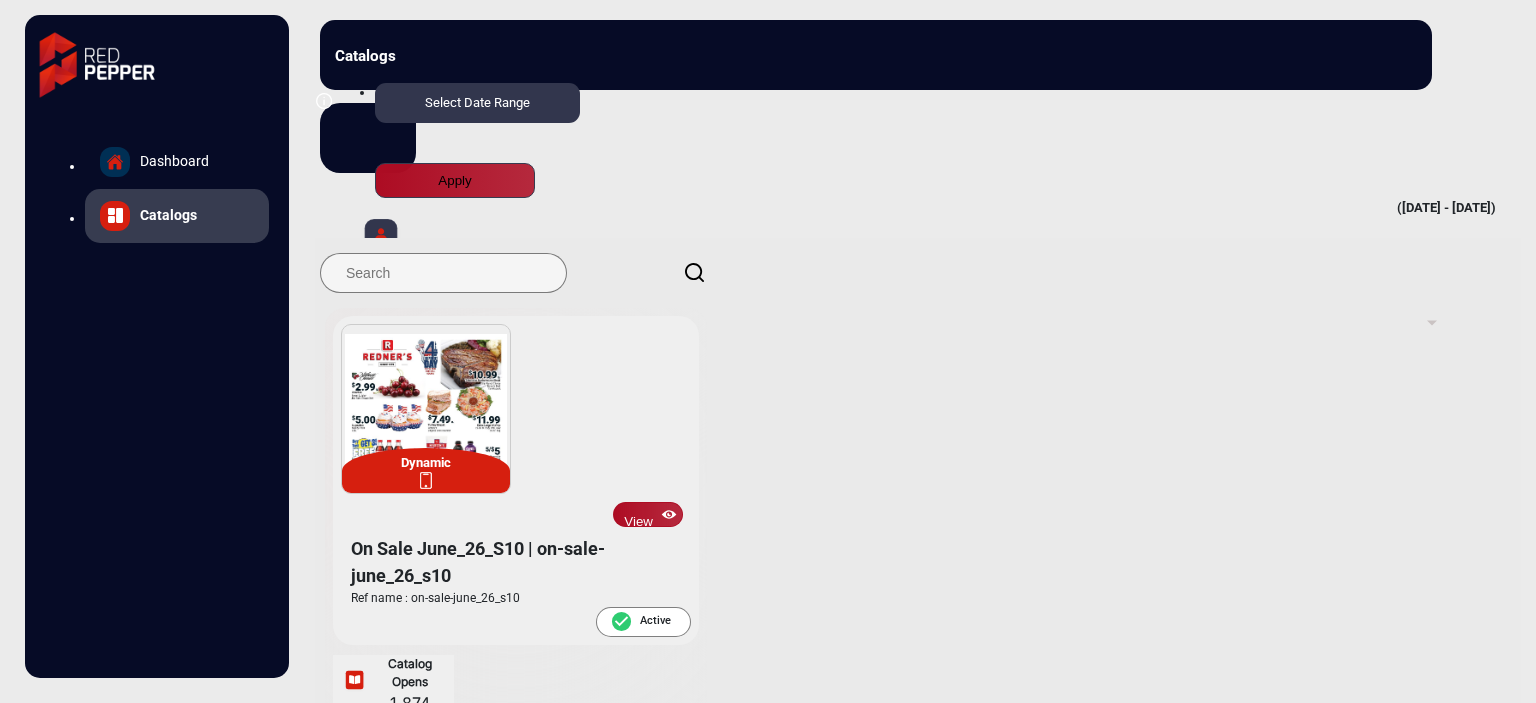 click on "Dashboard" at bounding box center [177, 162] 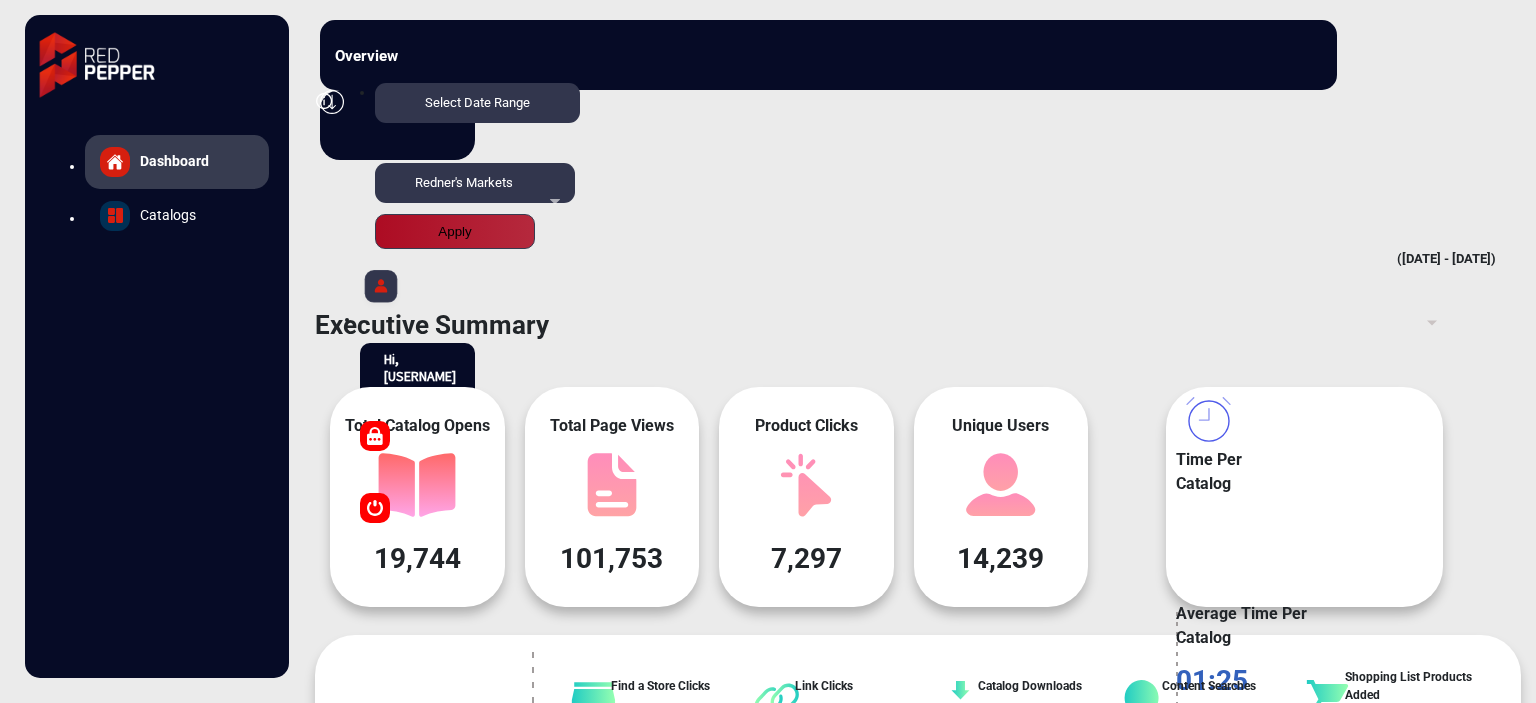 scroll, scrollTop: 15, scrollLeft: 0, axis: vertical 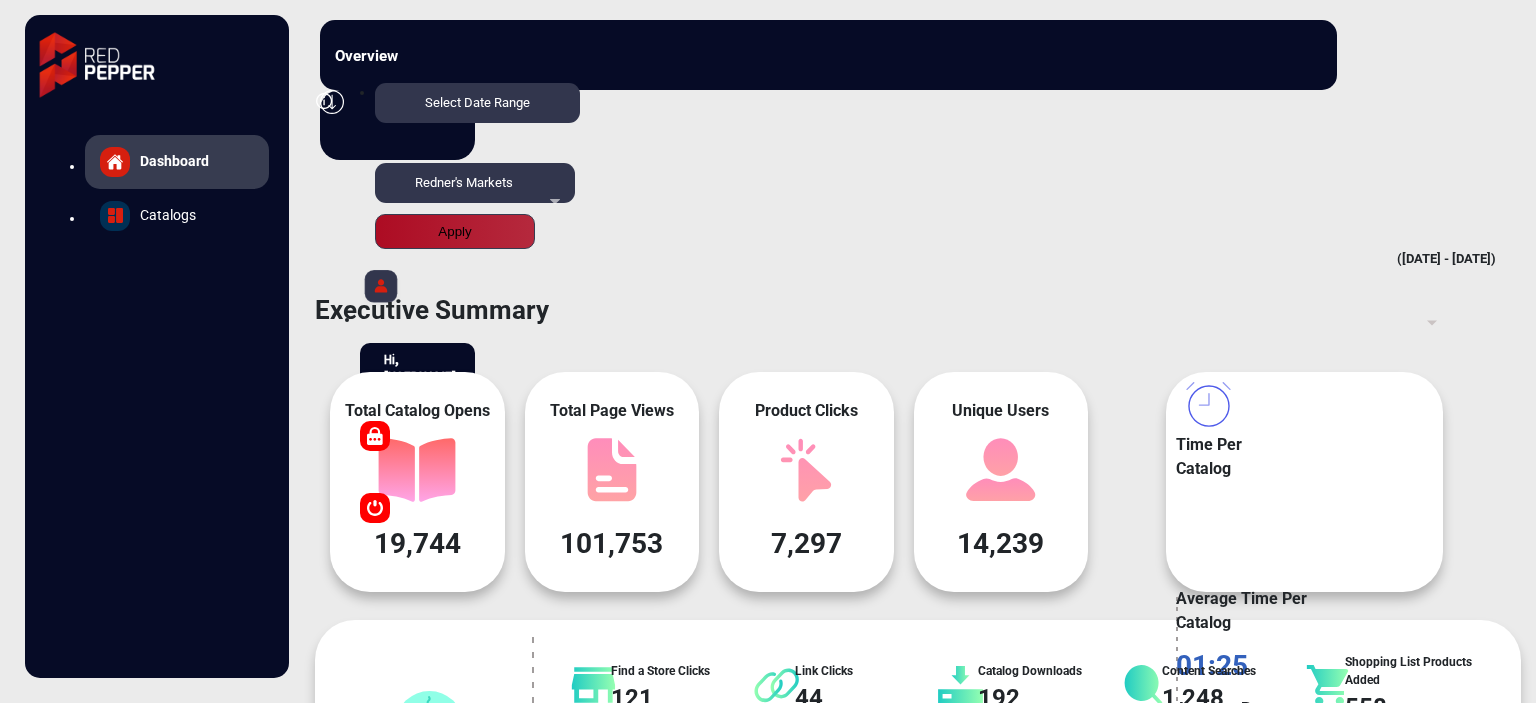 drag, startPoint x: 347, startPoint y: 373, endPoint x: 484, endPoint y: 372, distance: 137.00365 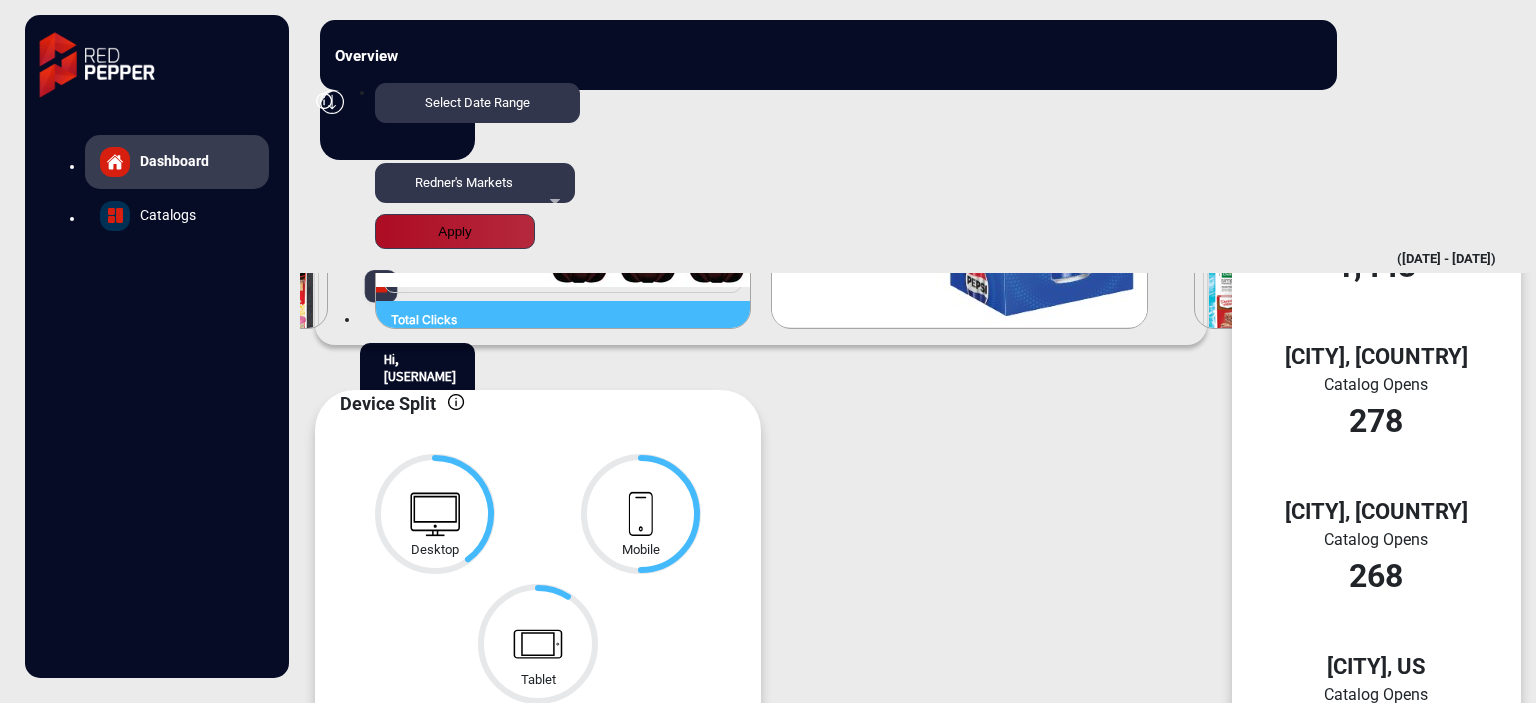 scroll, scrollTop: 1042, scrollLeft: 0, axis: vertical 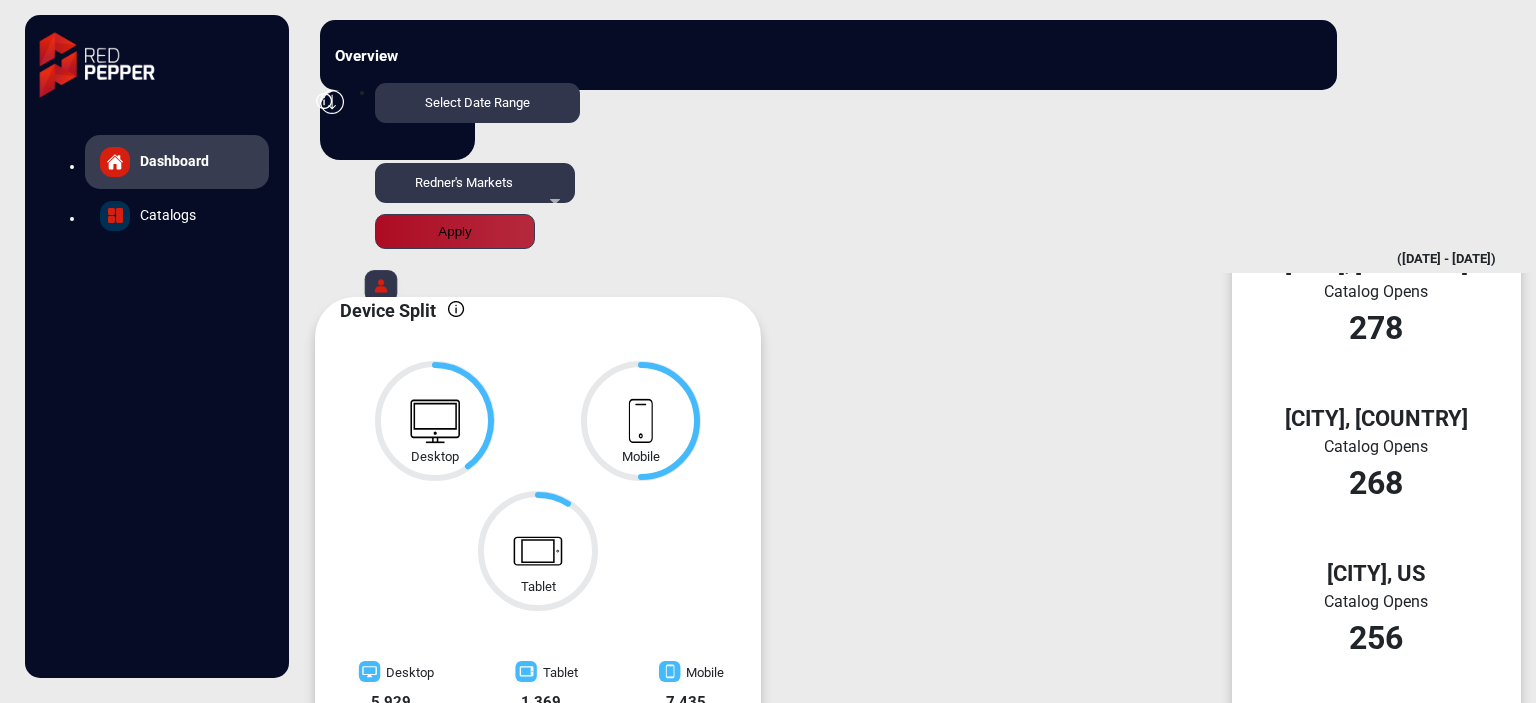 click on "Catalogs" at bounding box center [177, 162] 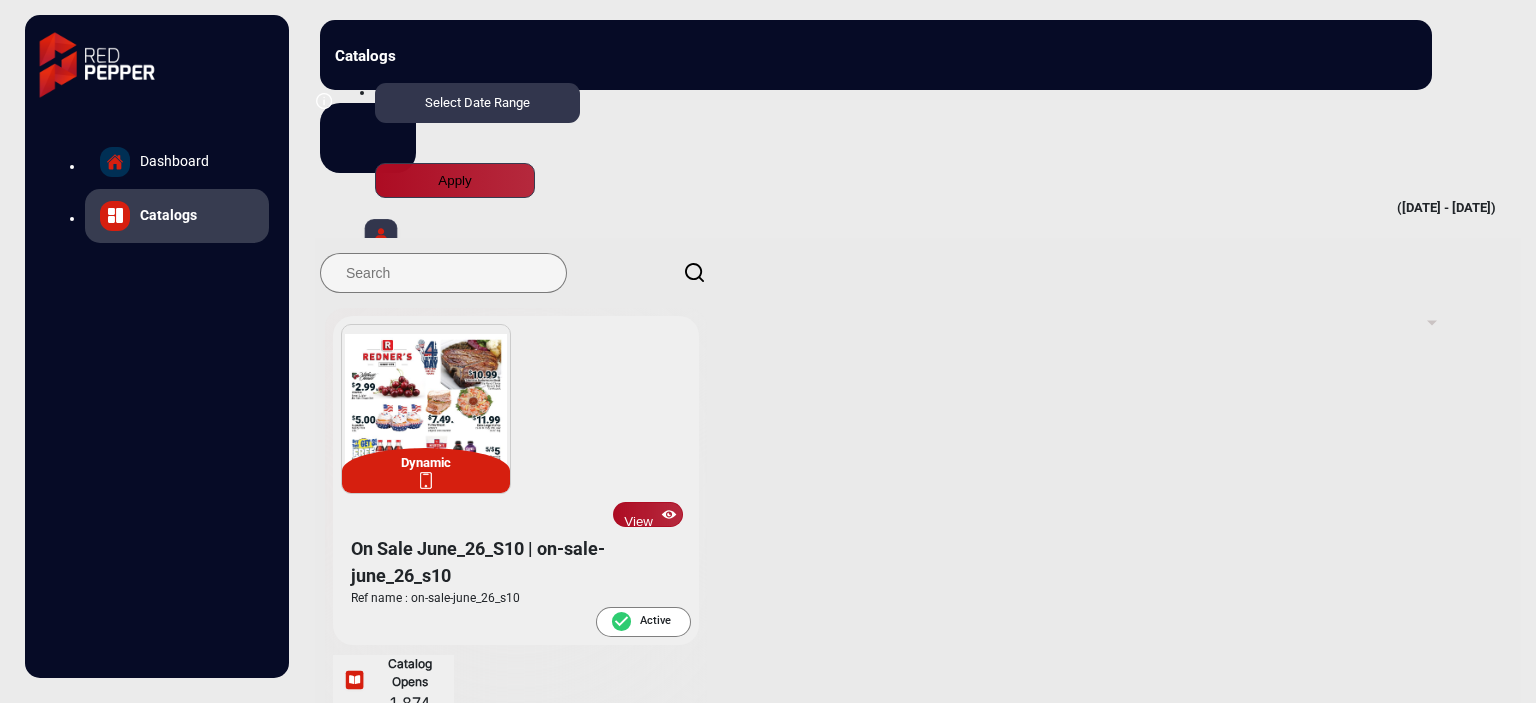 click on "View" at bounding box center [648, 514] 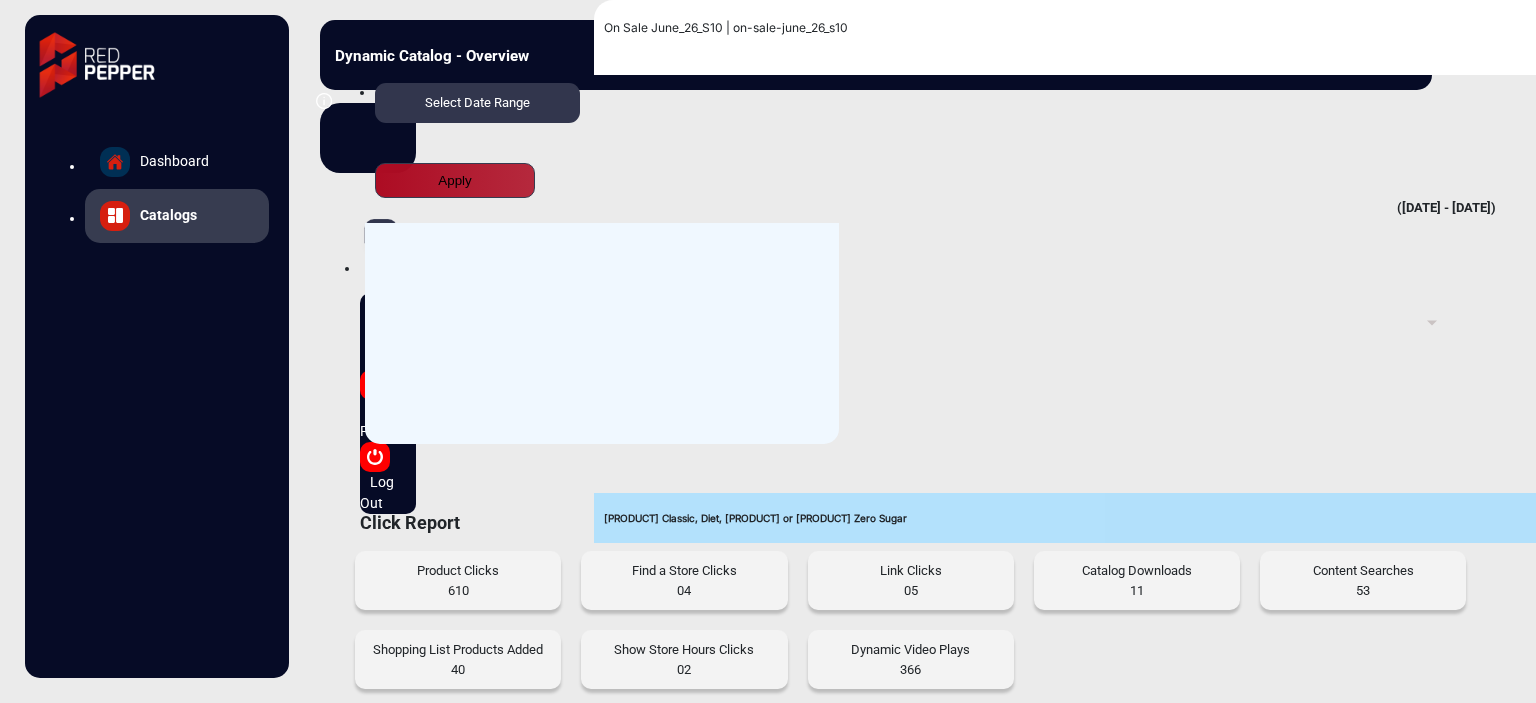 scroll, scrollTop: 856, scrollLeft: 0, axis: vertical 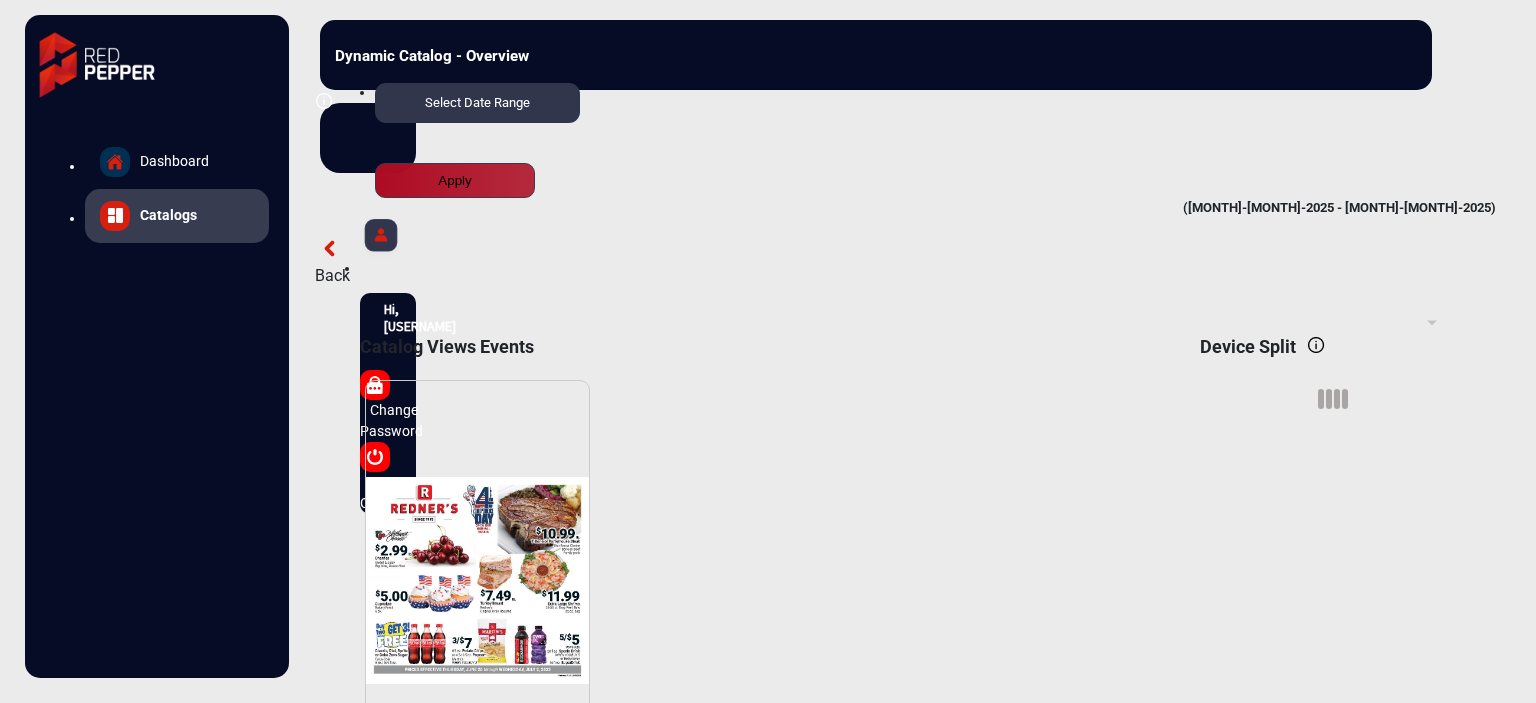 click on "Back" at bounding box center (918, 276) 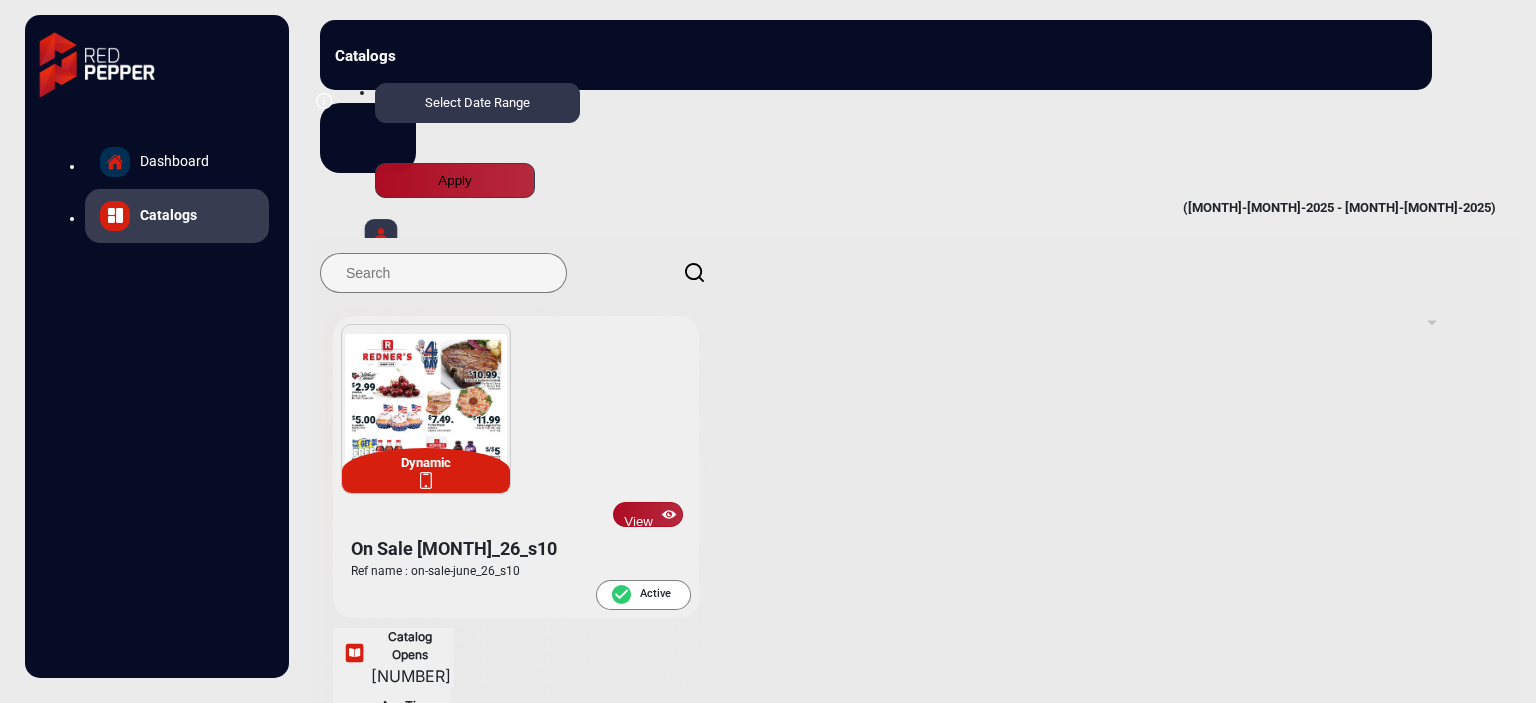 click on "Select Date Range" at bounding box center [477, 102] 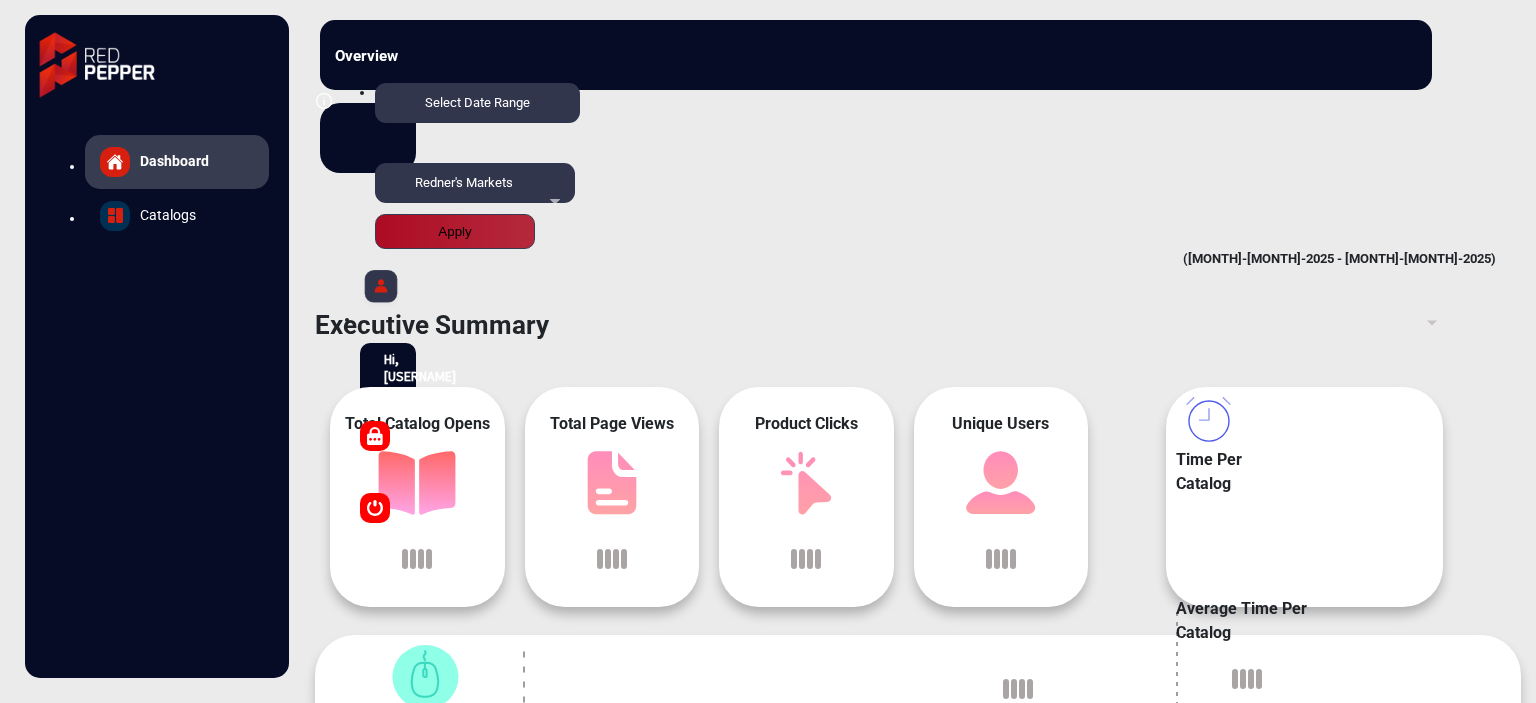 click on "Dashboard" at bounding box center [174, 161] 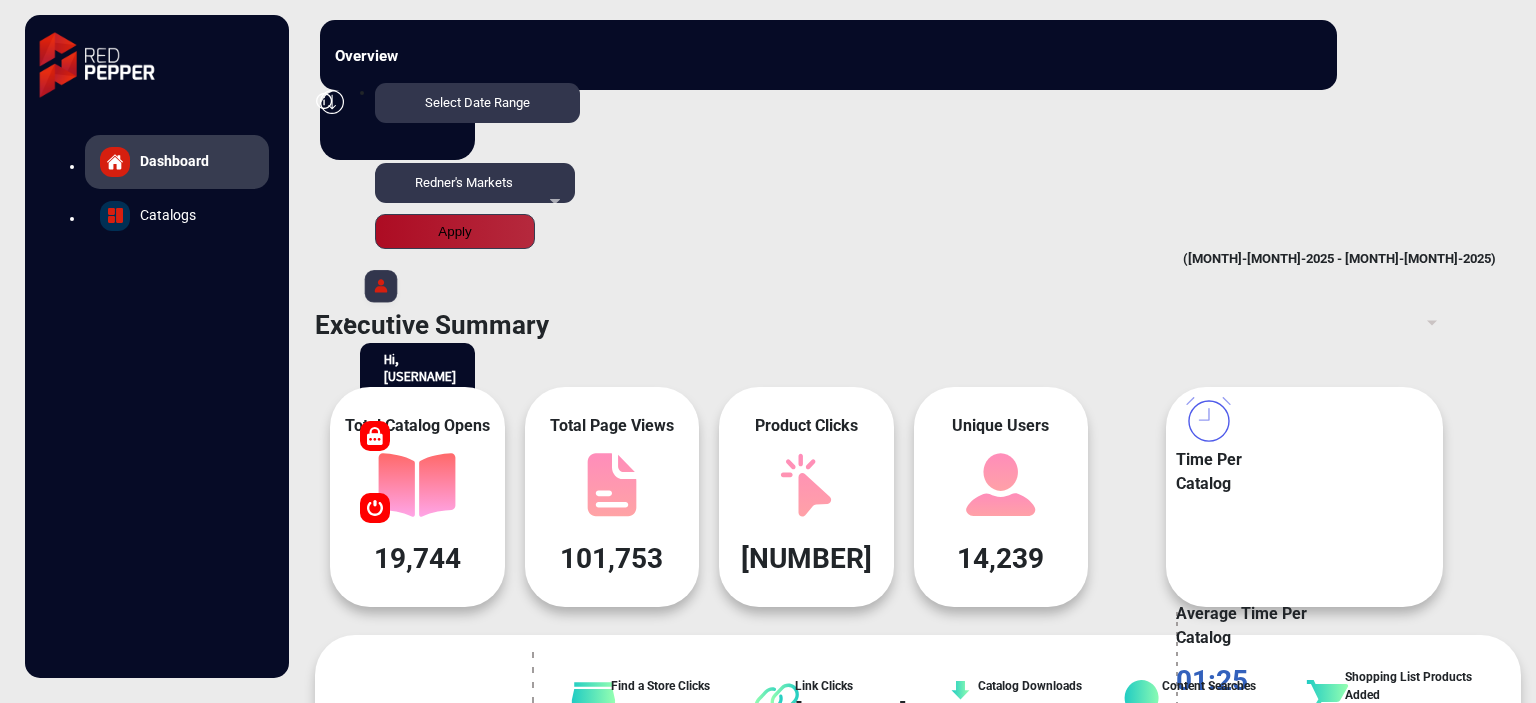 scroll, scrollTop: 15, scrollLeft: 0, axis: vertical 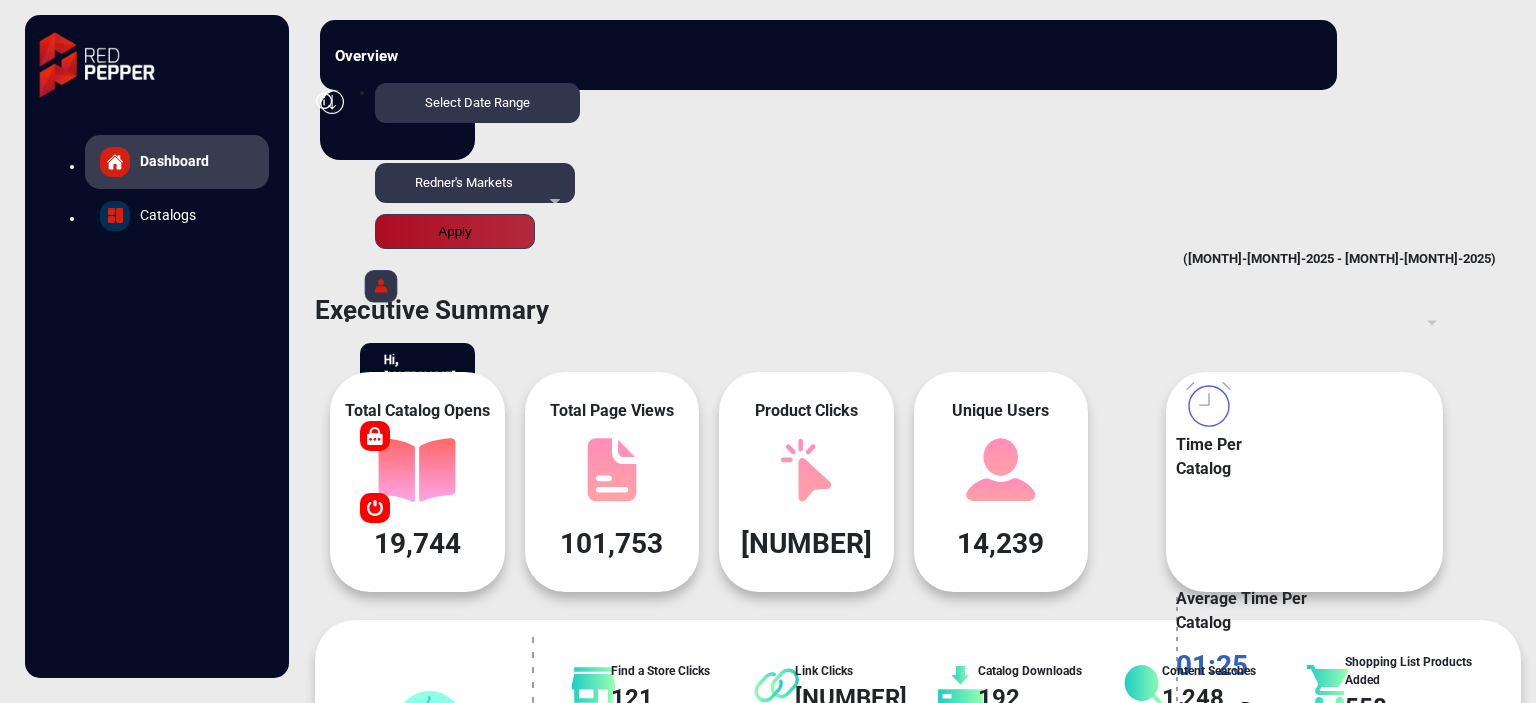 click on "Redner's Markets" at bounding box center (475, 193) 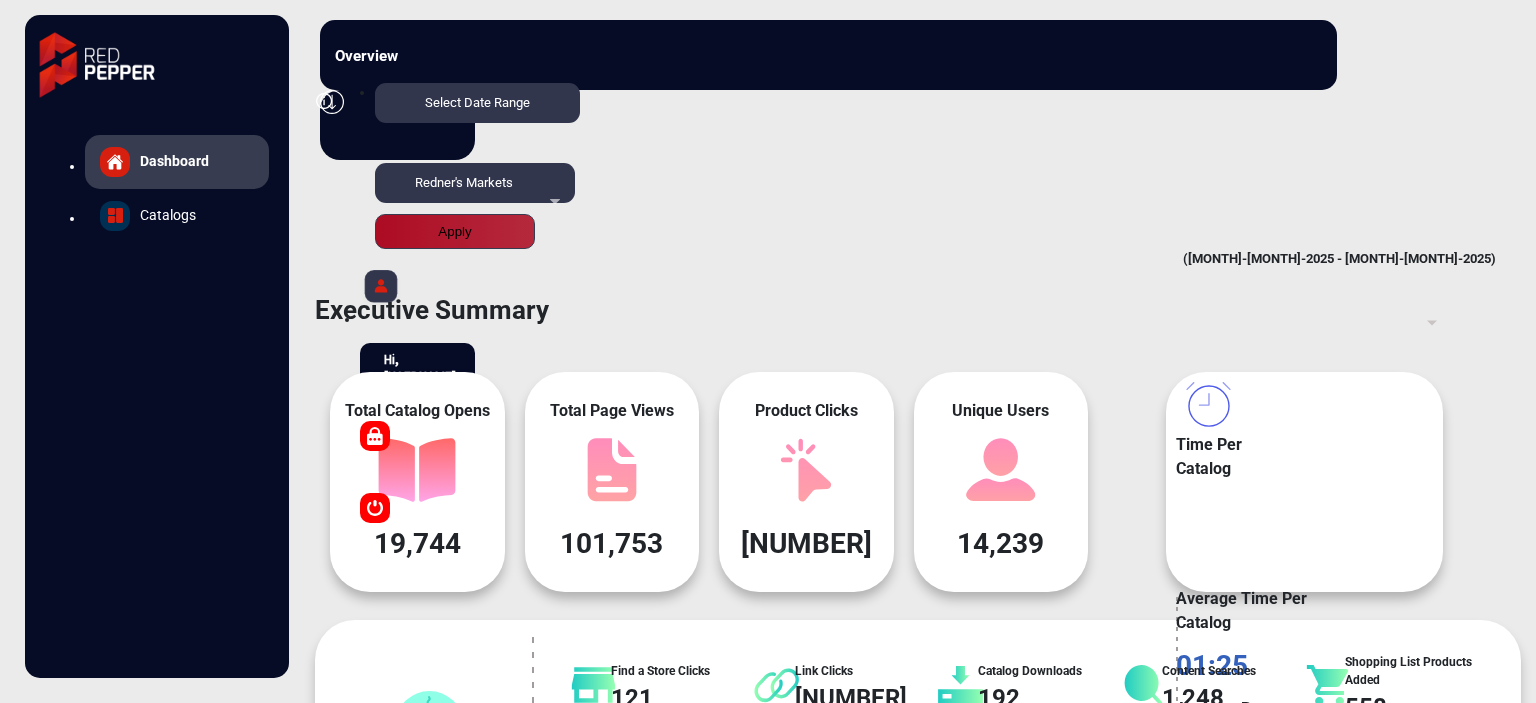 scroll, scrollTop: 100, scrollLeft: 0, axis: vertical 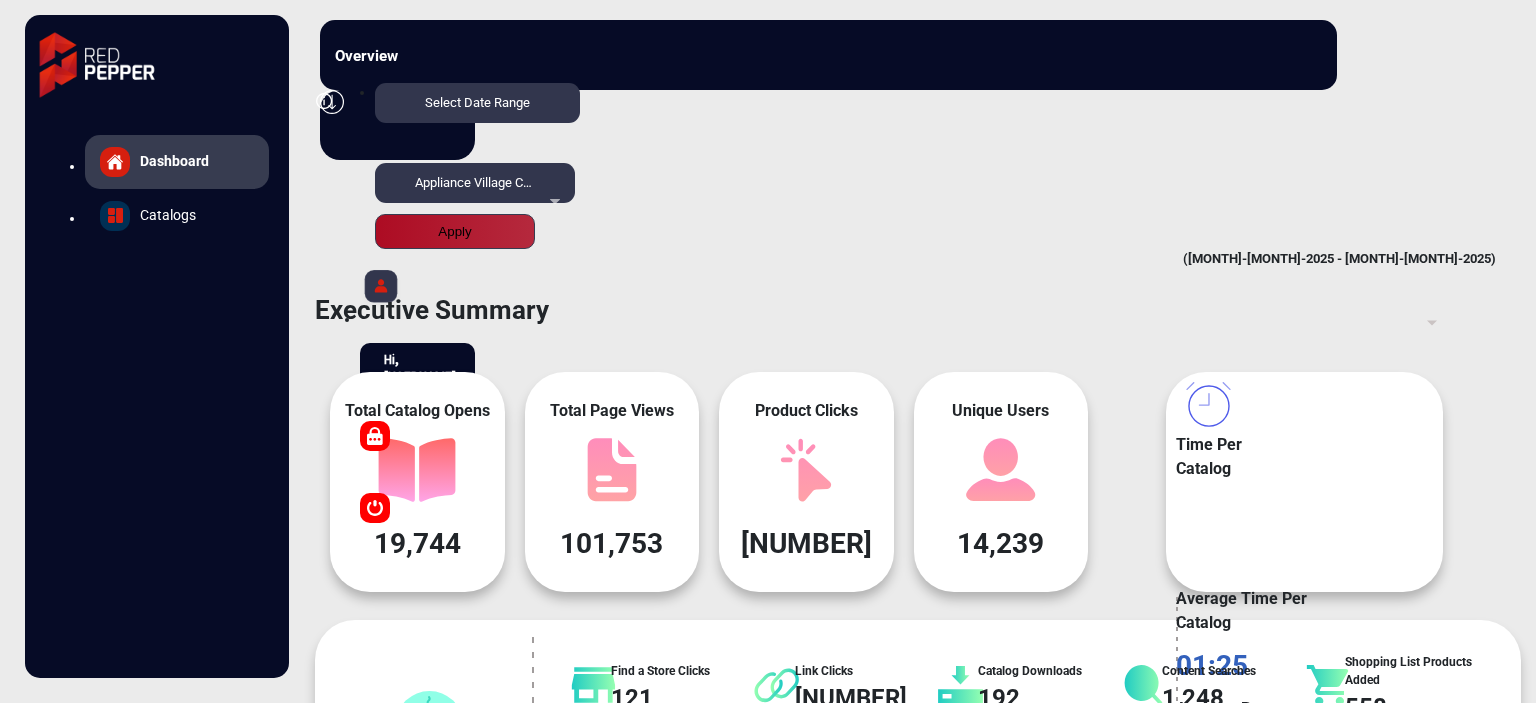click on "Appliance Village Company" at bounding box center (491, 182) 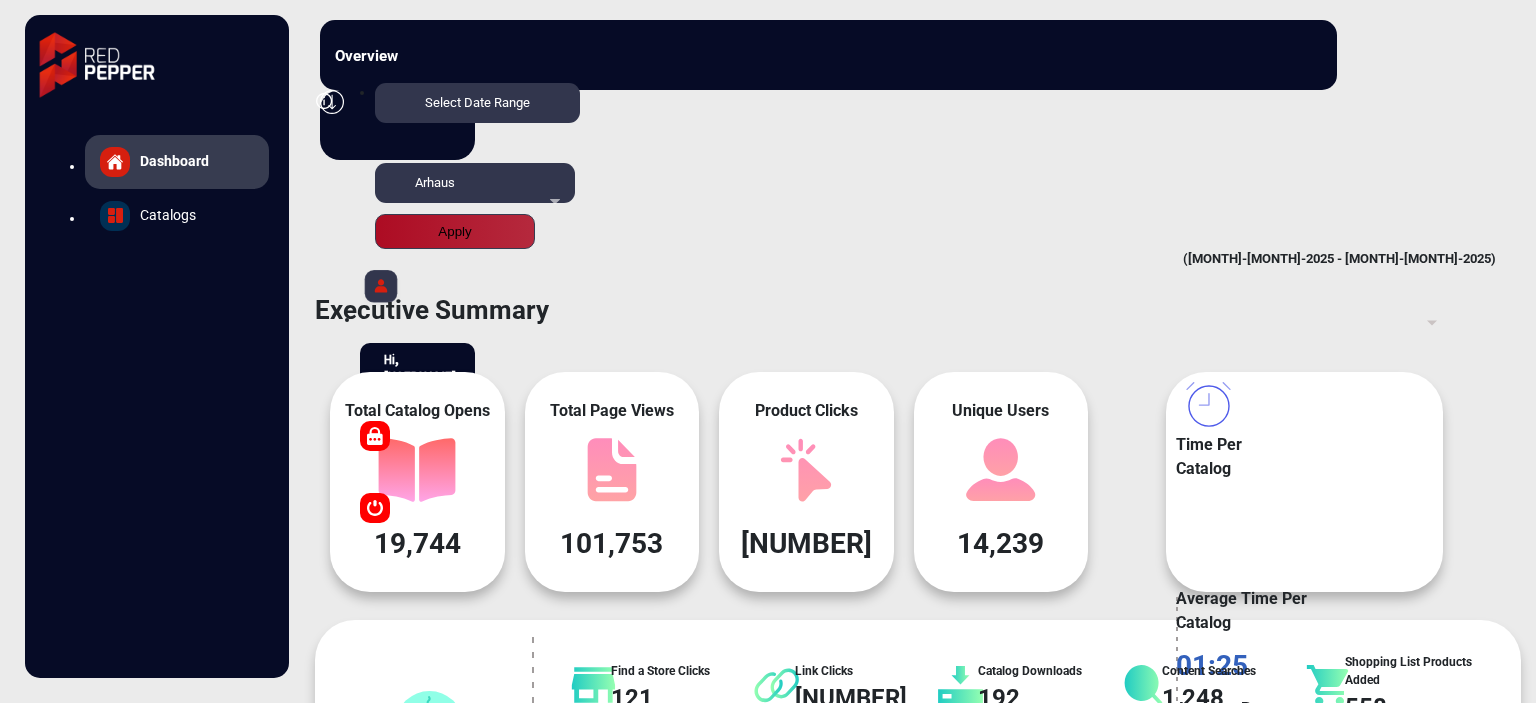 click on "Apply" at bounding box center (455, 231) 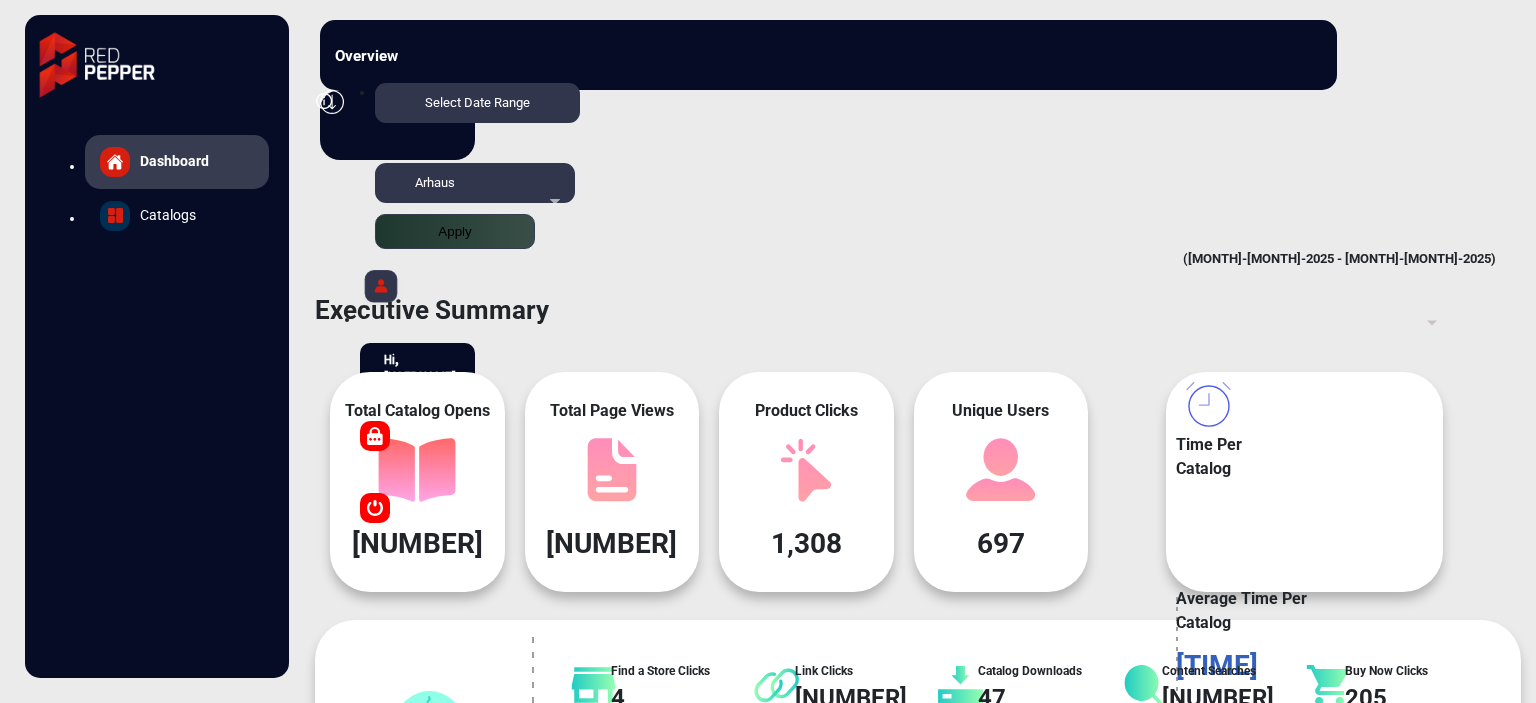 scroll, scrollTop: 999101, scrollLeft: 998828, axis: both 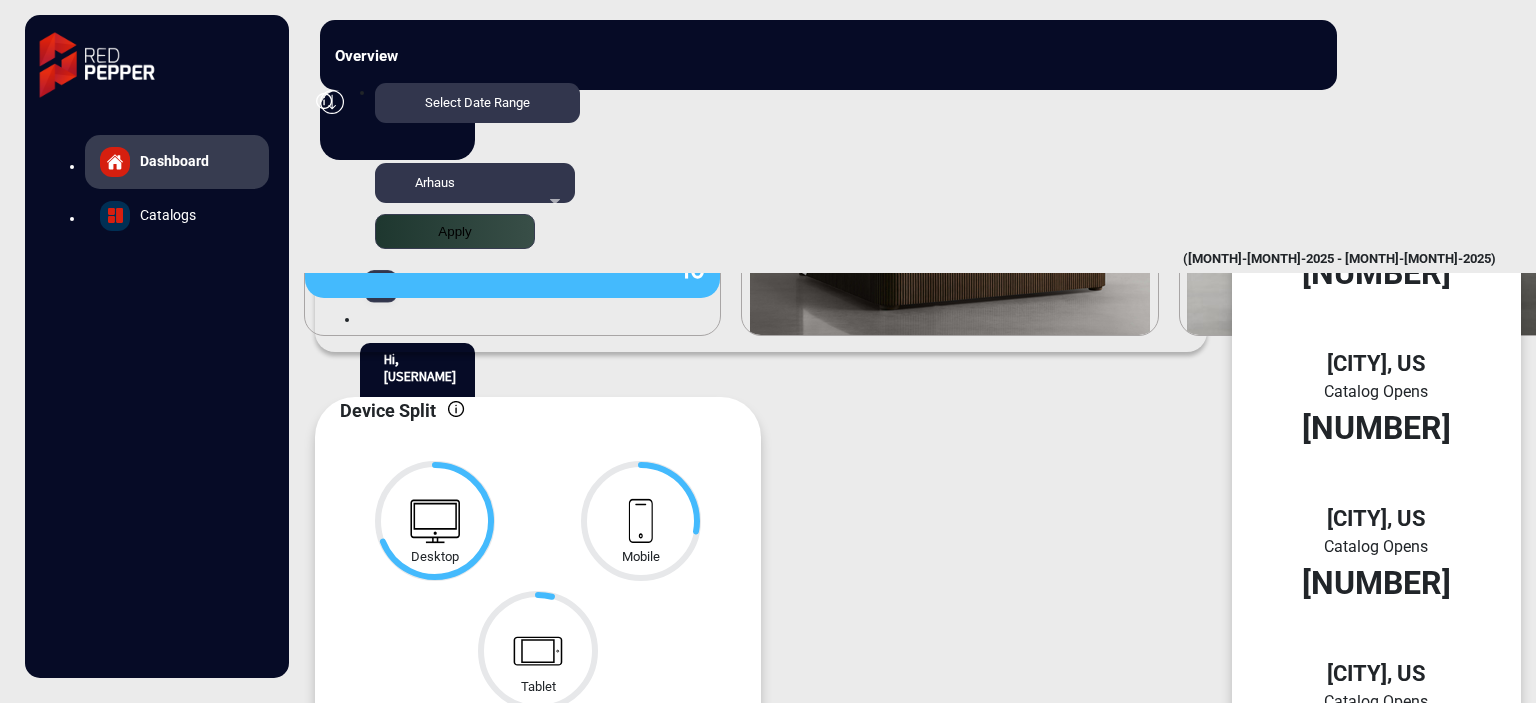 click on "Catalogs" at bounding box center (177, 162) 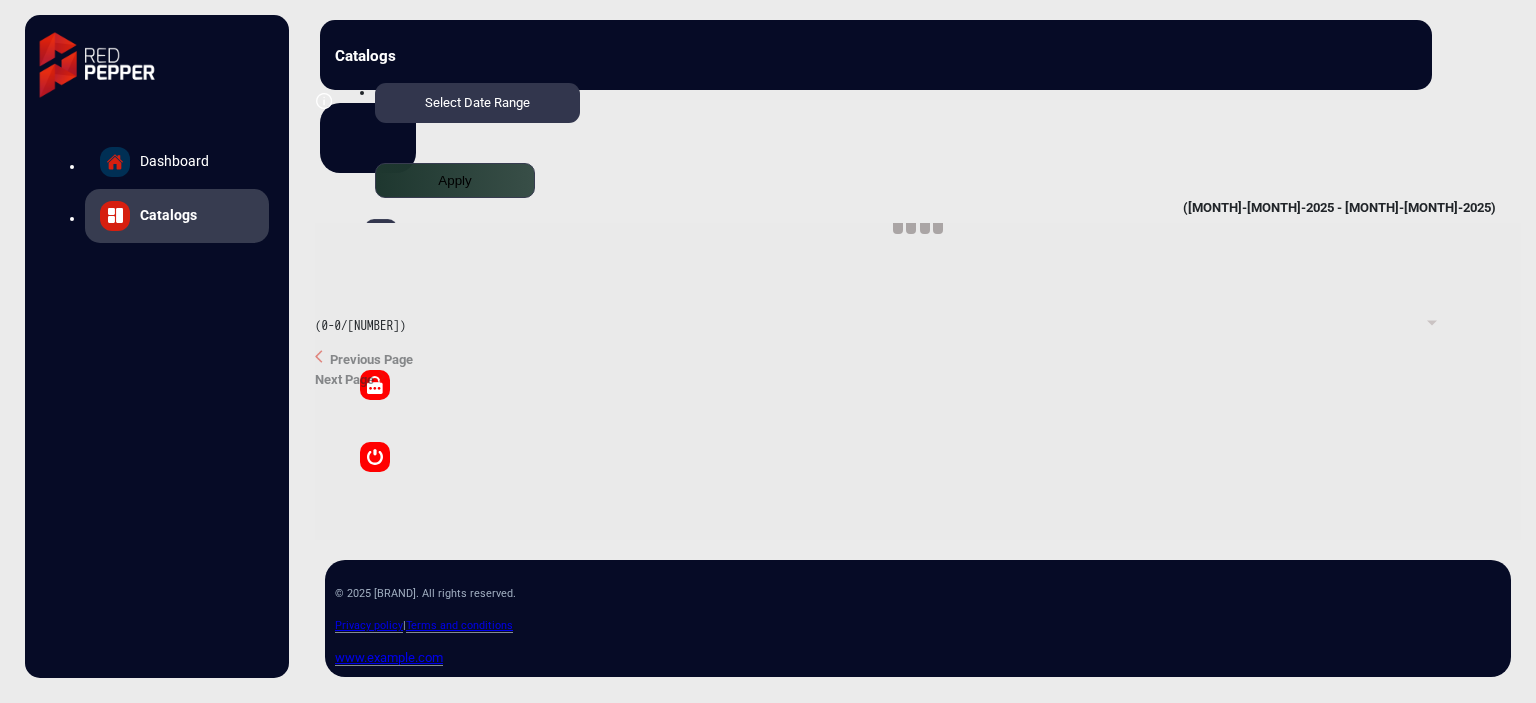 scroll, scrollTop: 0, scrollLeft: 0, axis: both 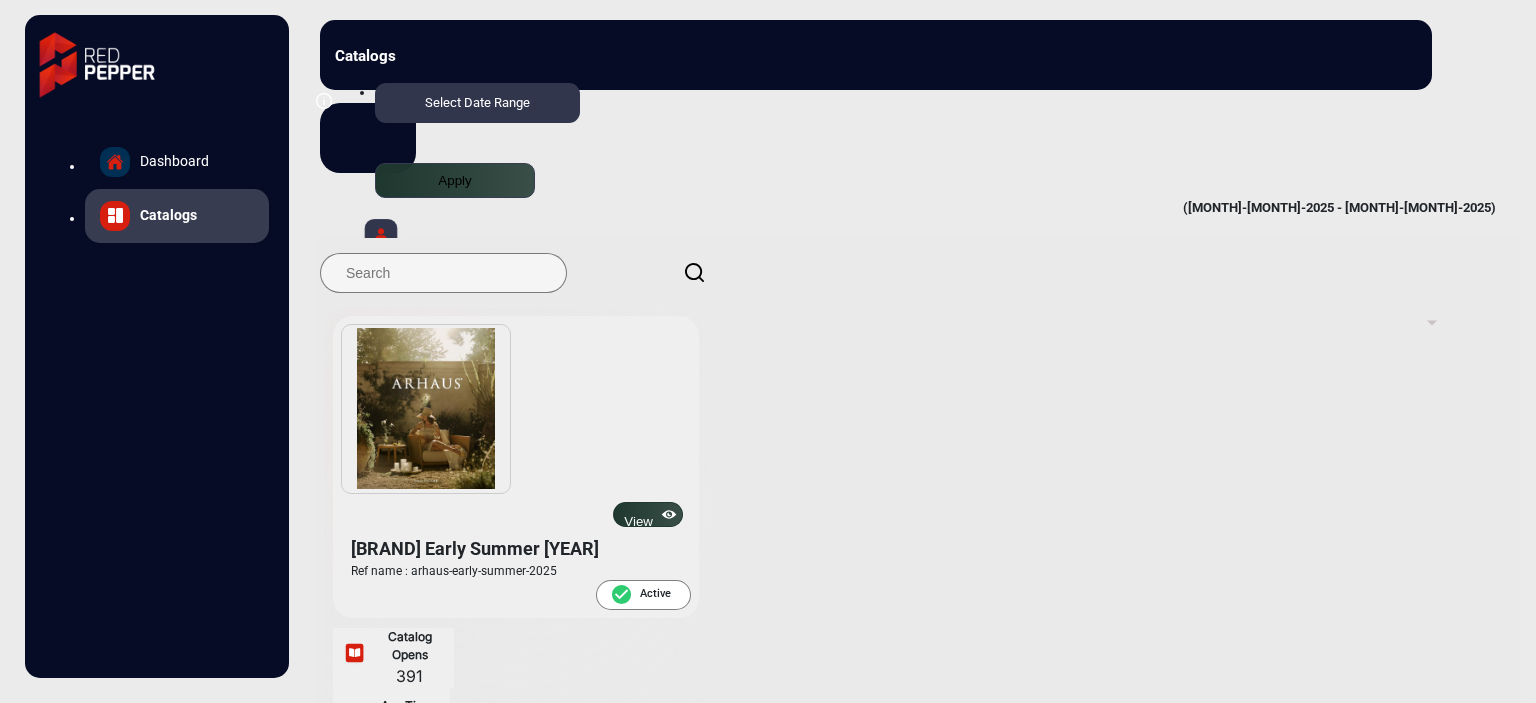 click on "View" at bounding box center [648, 514] 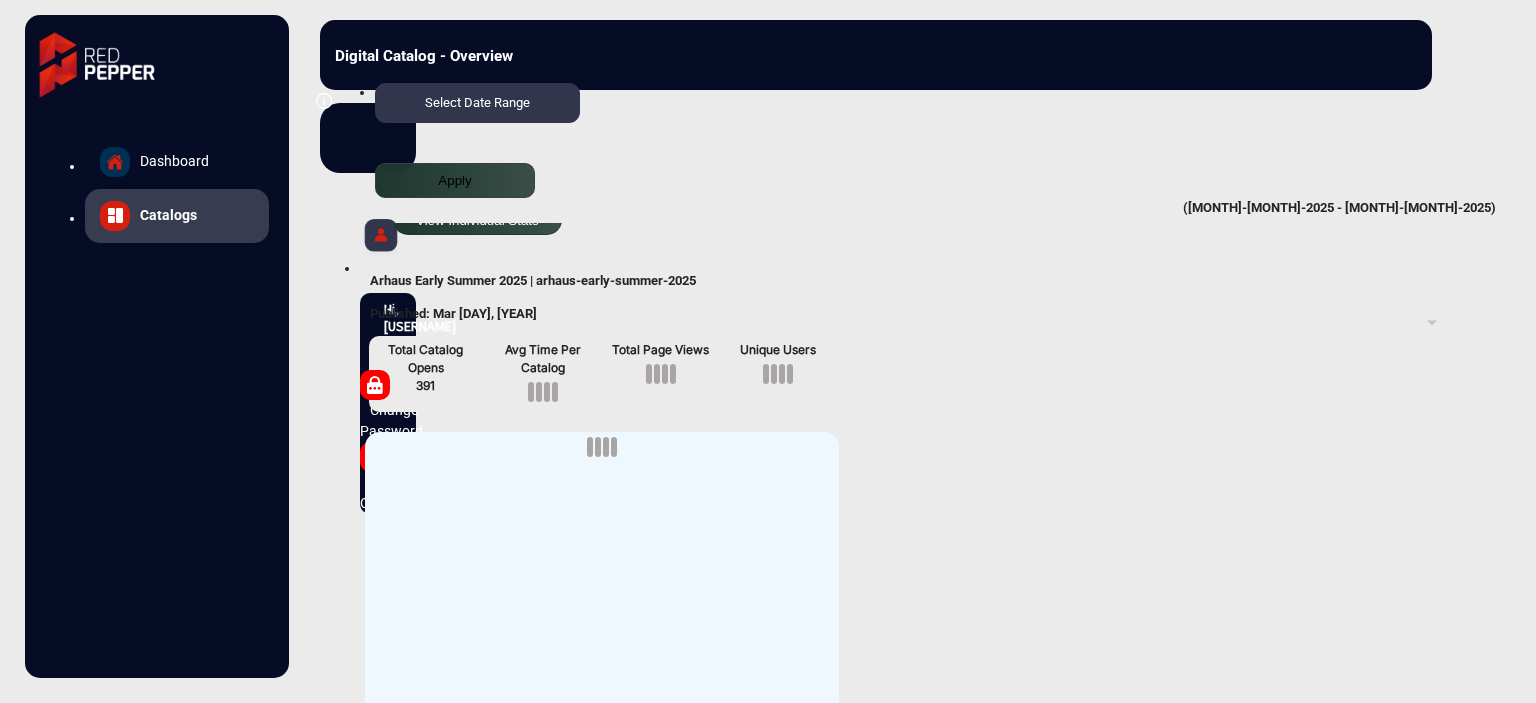 scroll, scrollTop: 615, scrollLeft: 0, axis: vertical 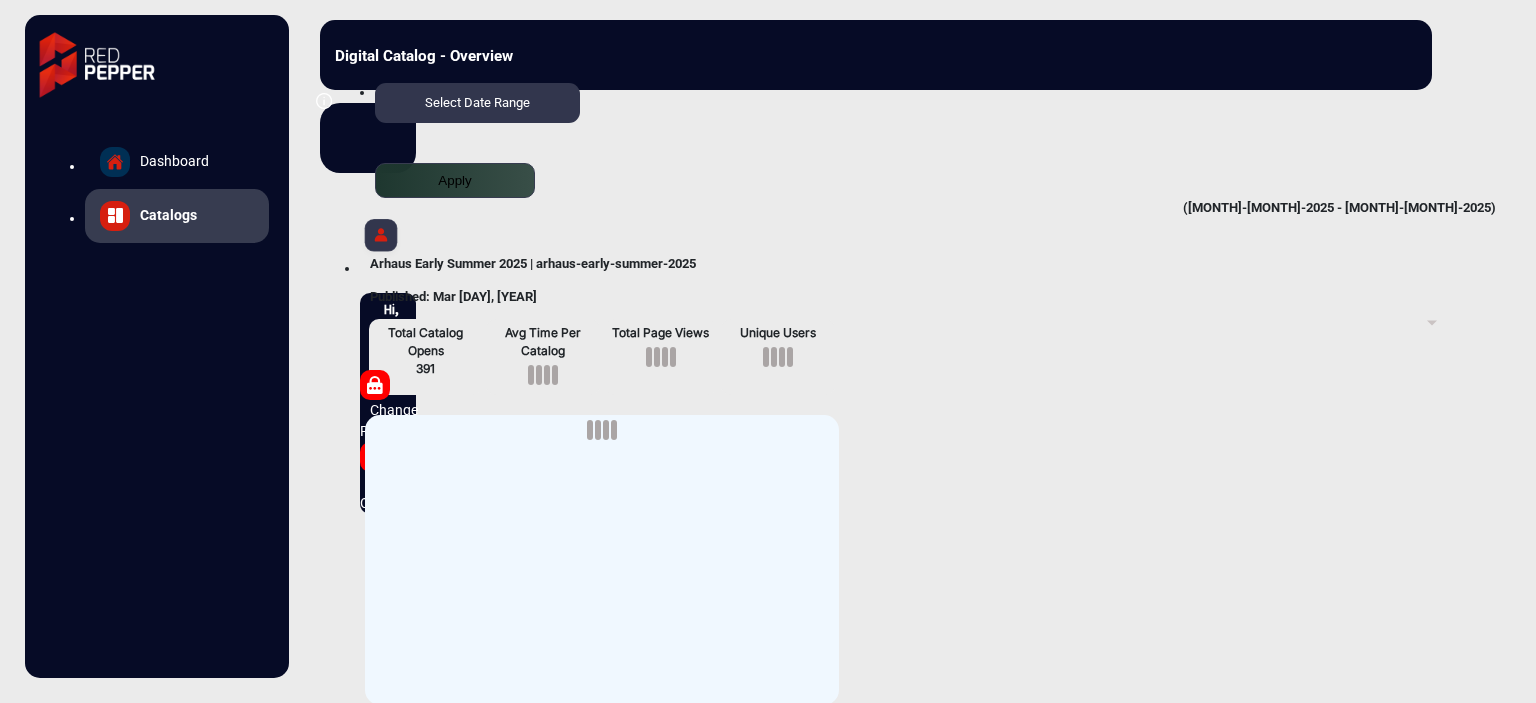 drag, startPoint x: 637, startPoint y: 458, endPoint x: 738, endPoint y: 448, distance: 101.49384 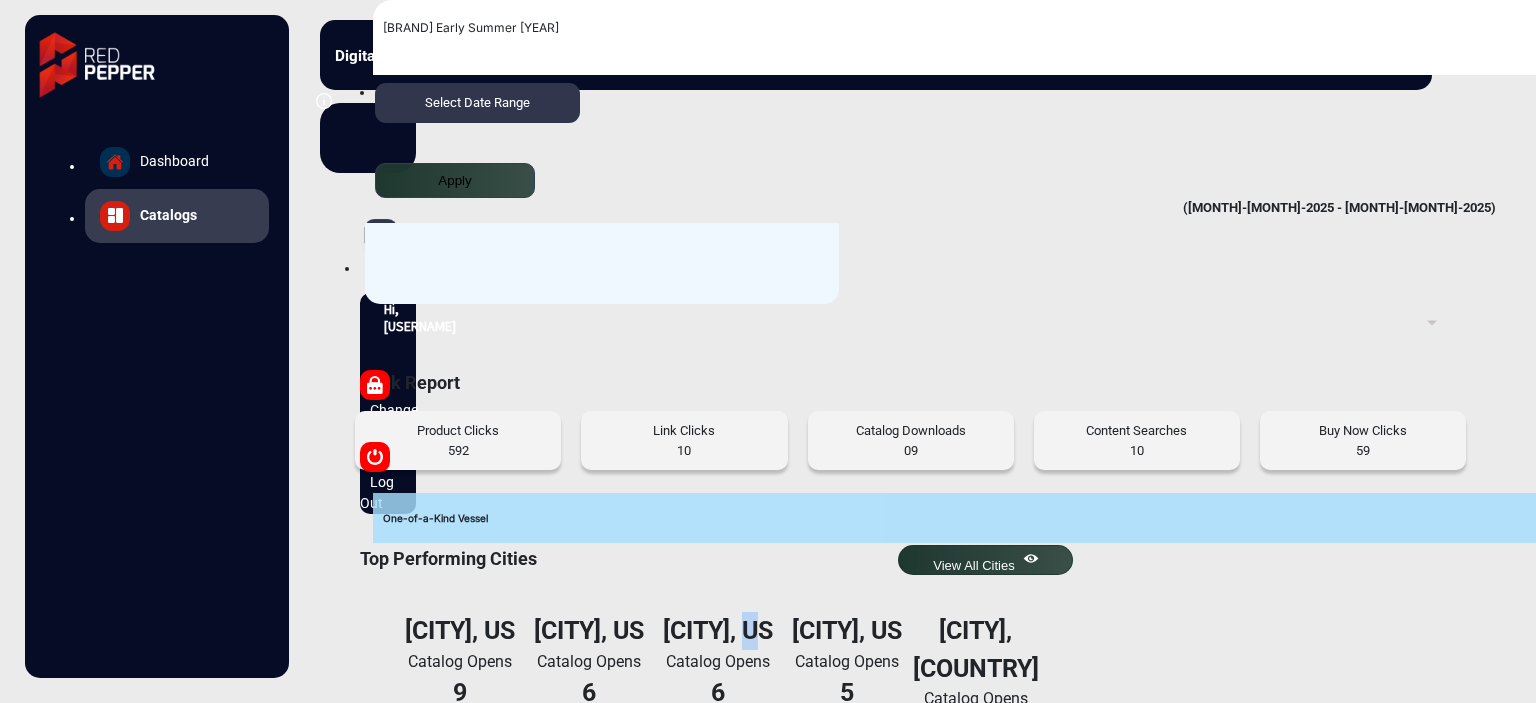 scroll, scrollTop: 982, scrollLeft: 0, axis: vertical 